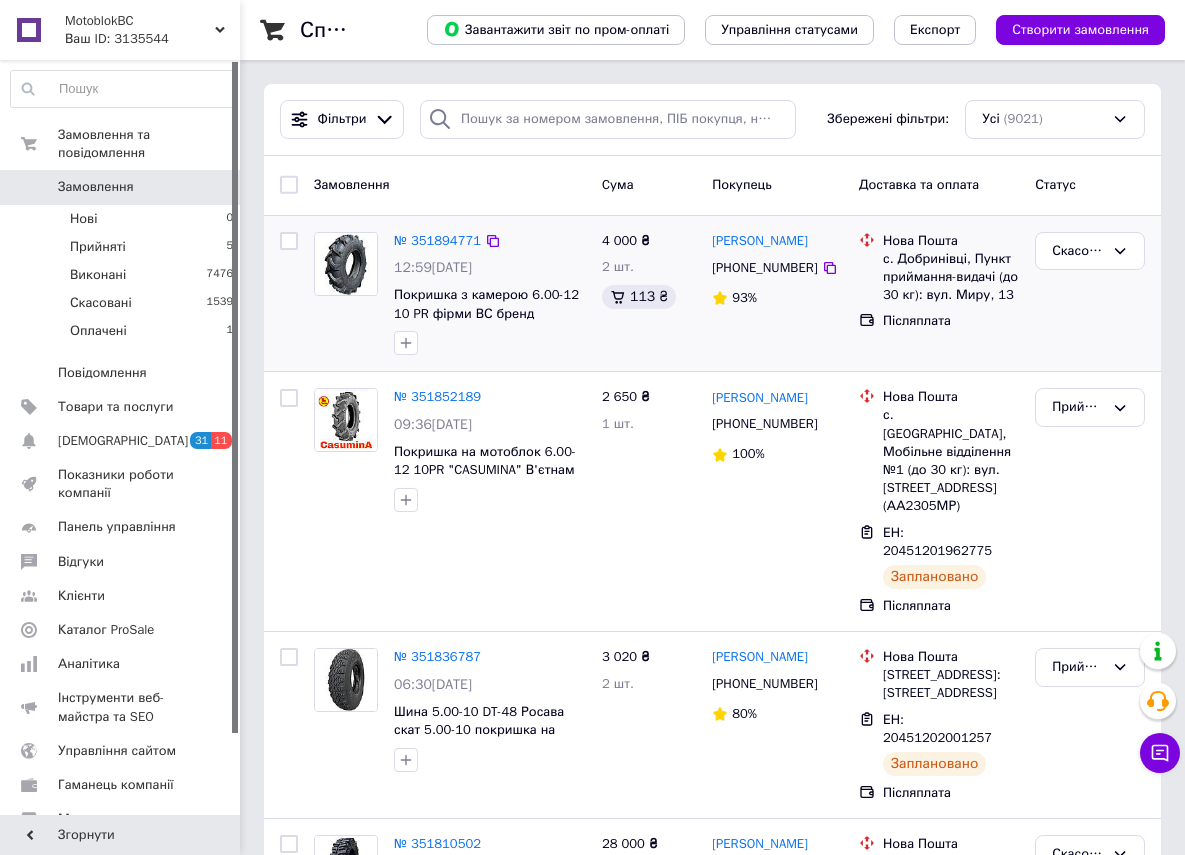 scroll, scrollTop: 0, scrollLeft: 0, axis: both 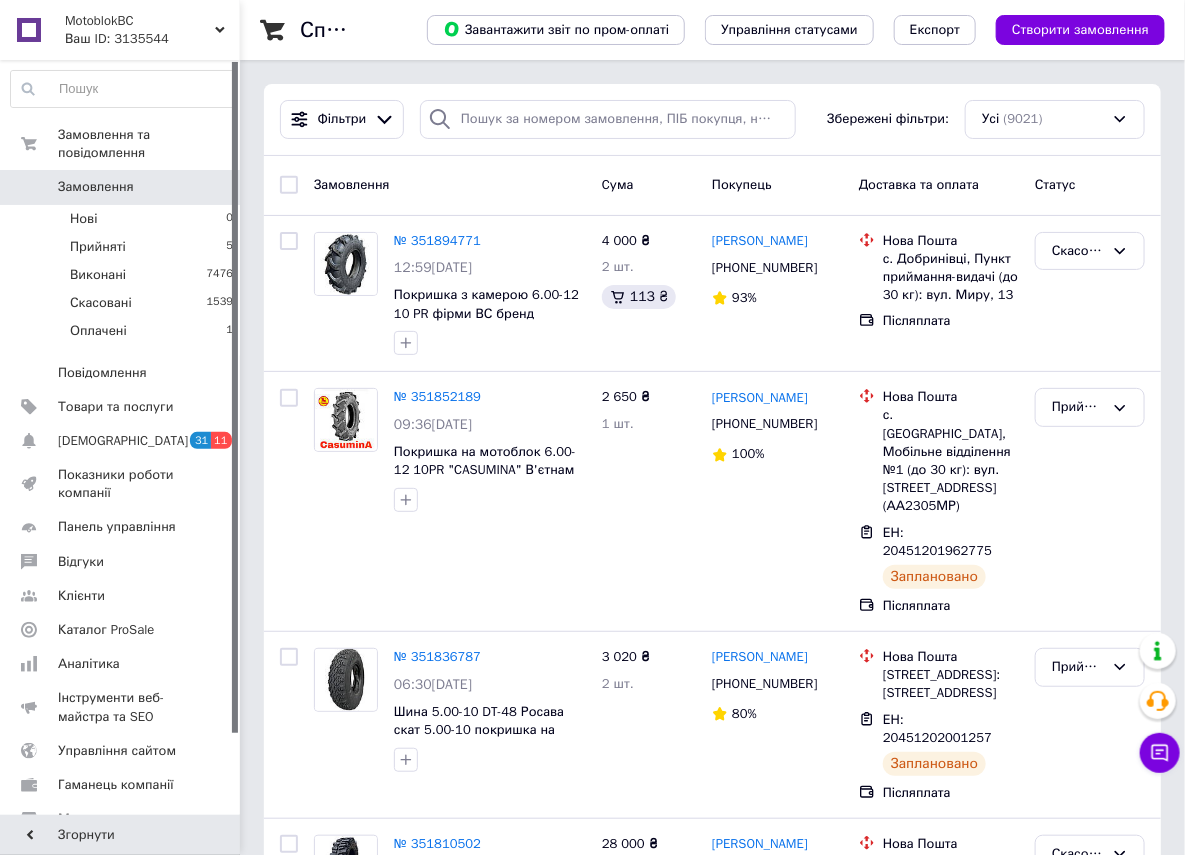 click on "Замовлення" at bounding box center (121, 187) 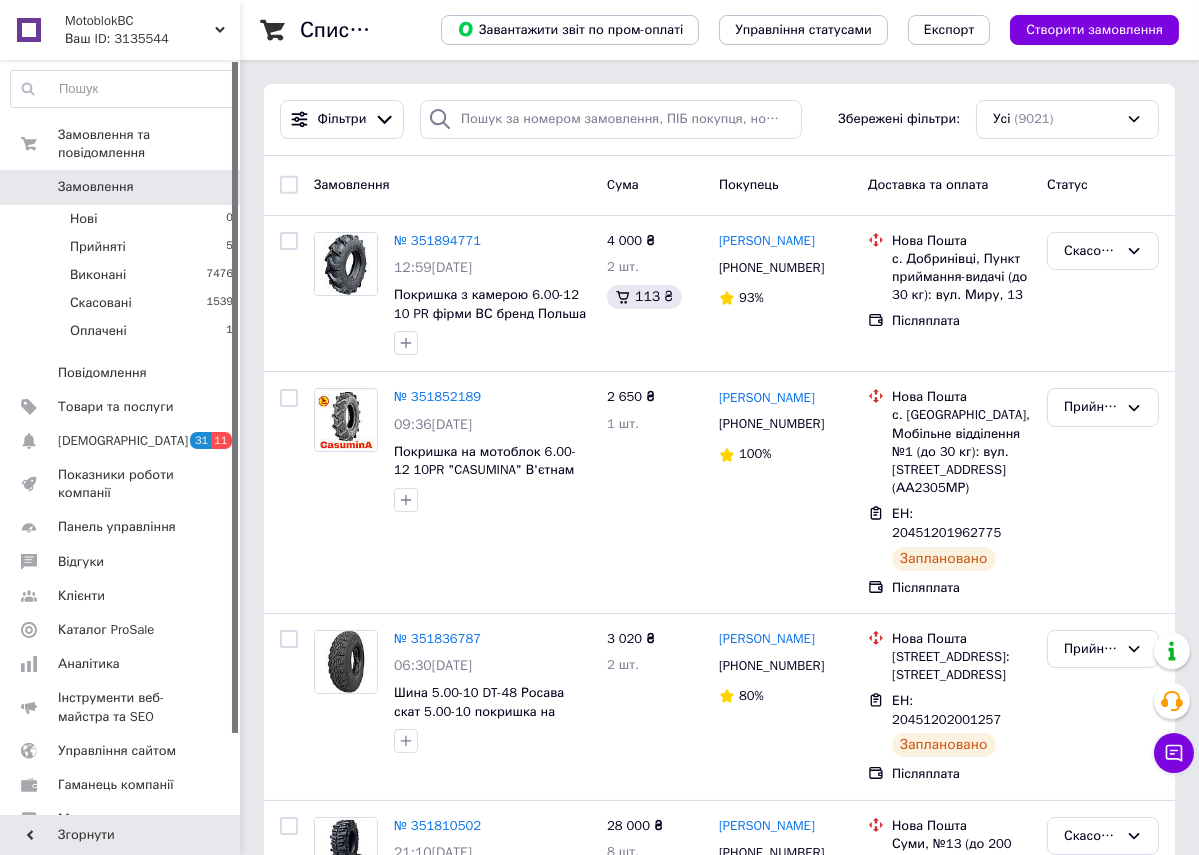 click on "Замовлення" at bounding box center (121, 187) 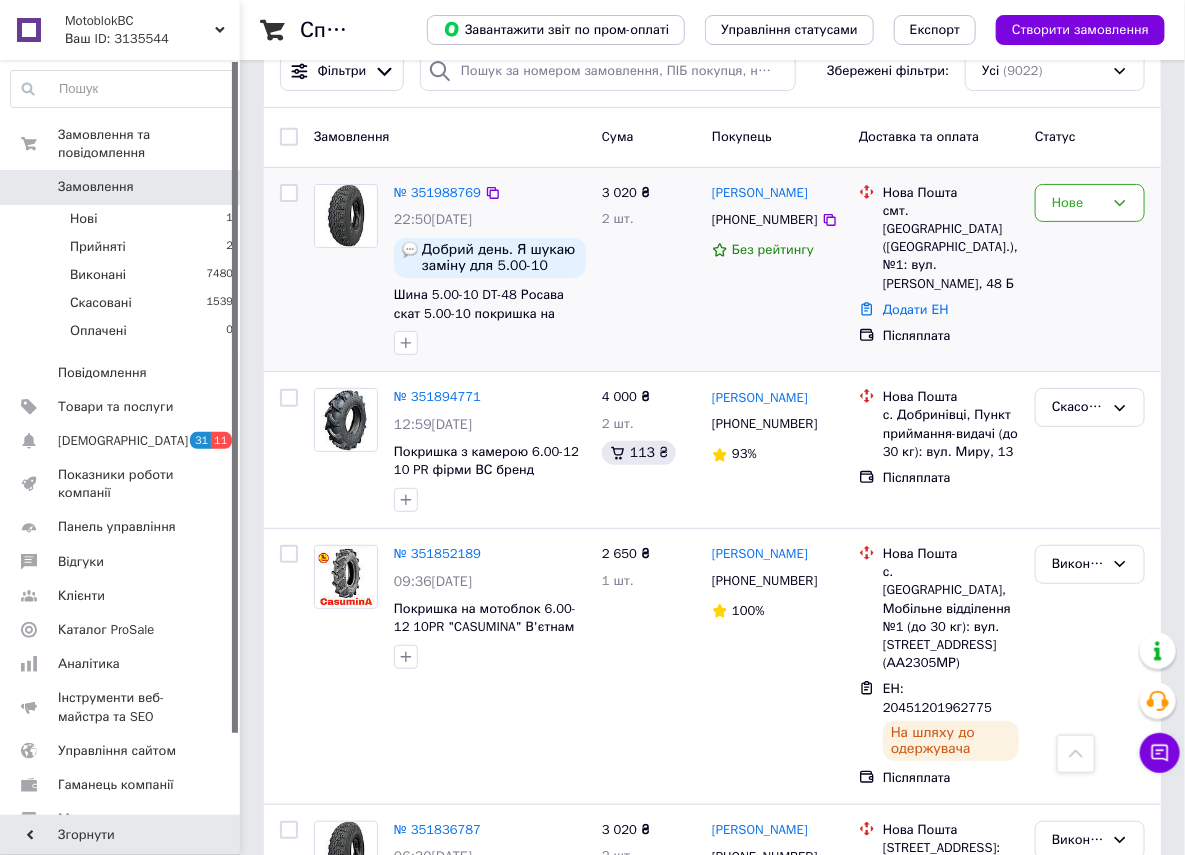 scroll, scrollTop: 0, scrollLeft: 0, axis: both 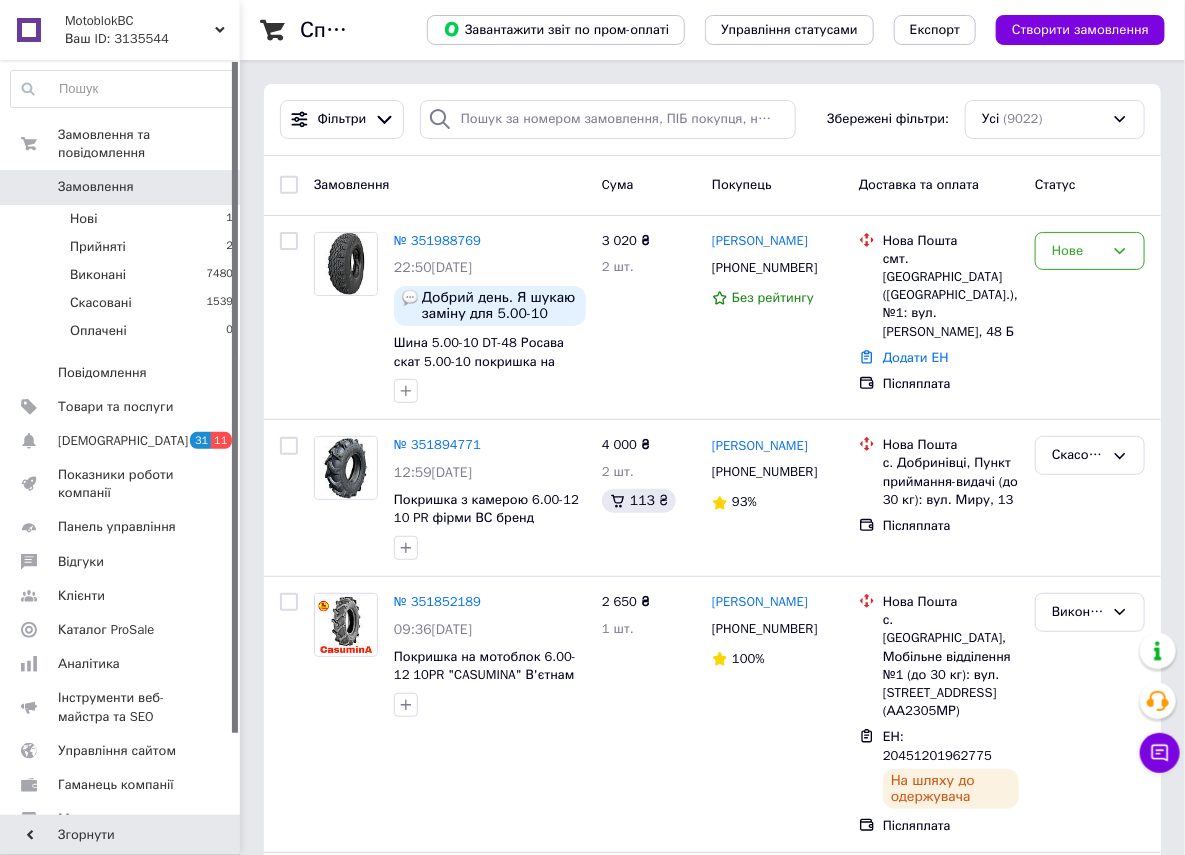 click at bounding box center (29, 30) 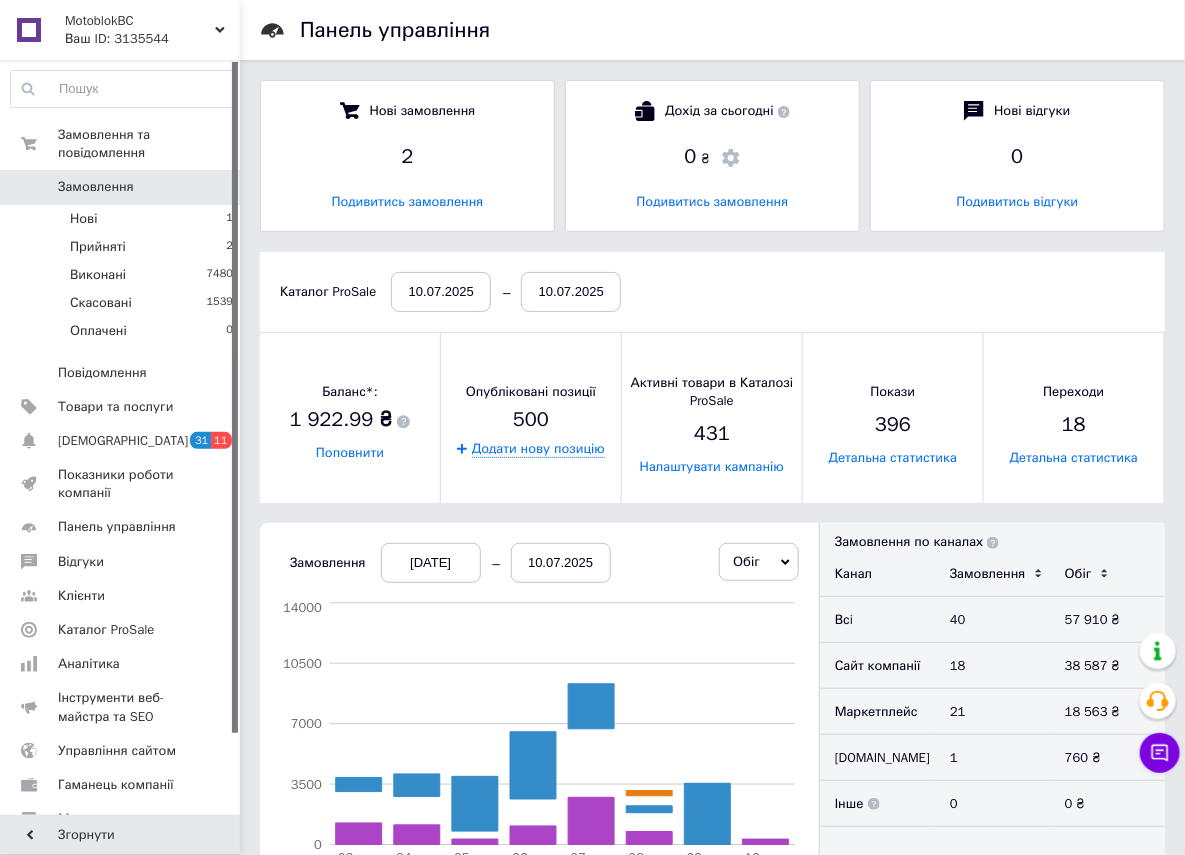 scroll, scrollTop: 10, scrollLeft: 10, axis: both 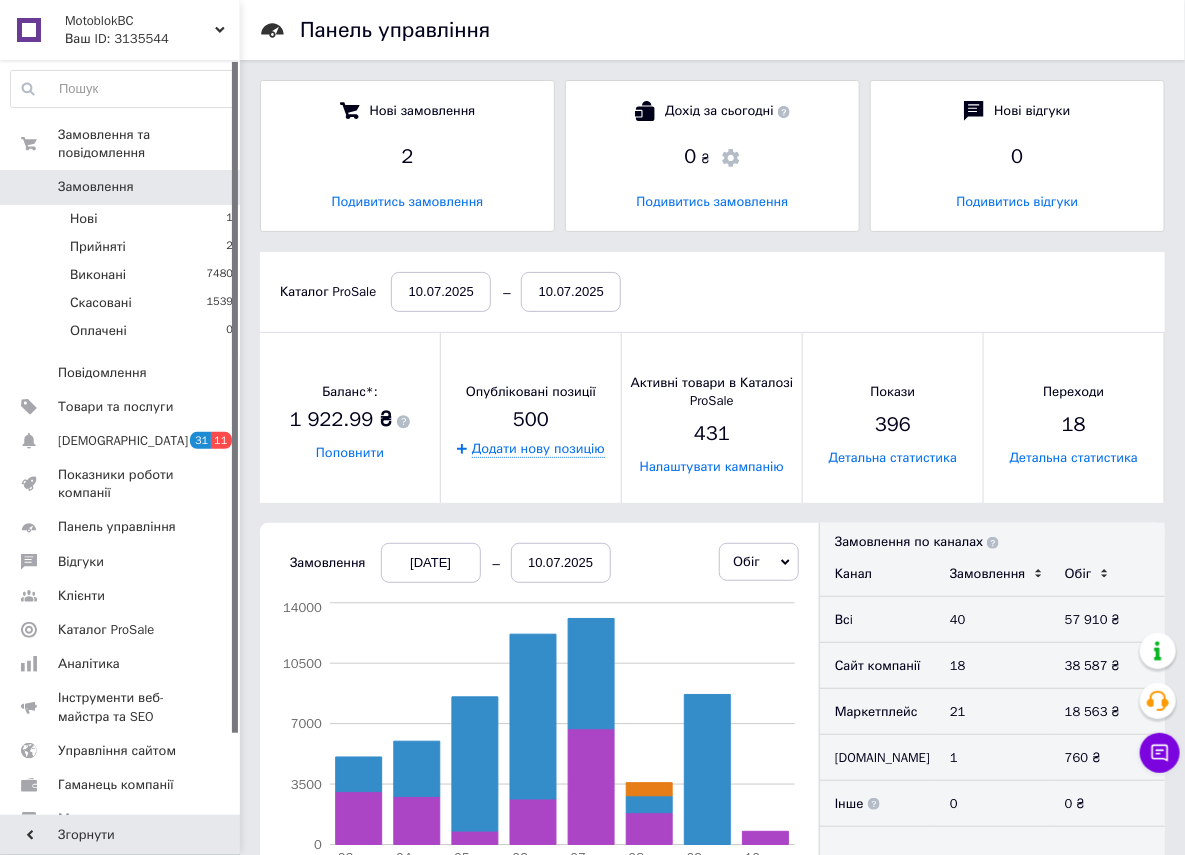 click on "0" at bounding box center (212, 187) 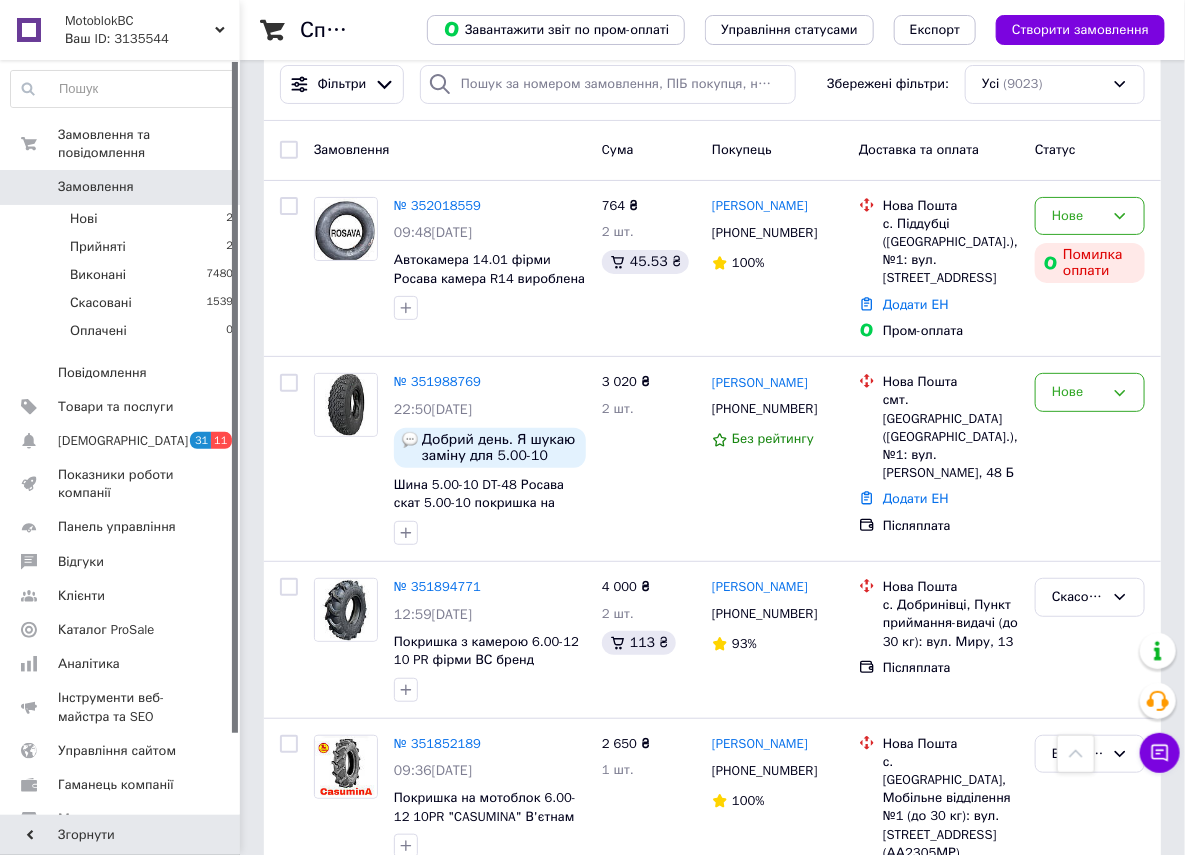 scroll, scrollTop: 0, scrollLeft: 0, axis: both 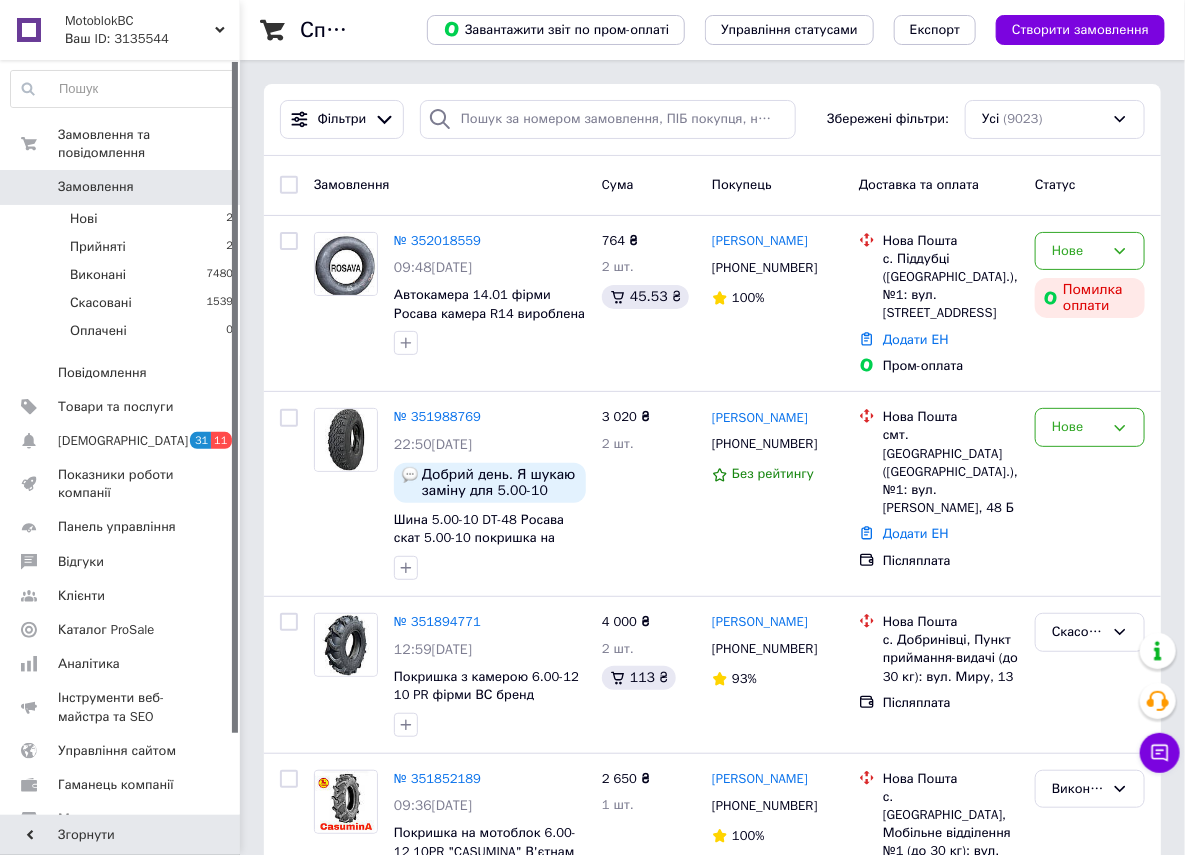 click on "MotoblokBC Ваш ID: 3135544" at bounding box center [149, 30] 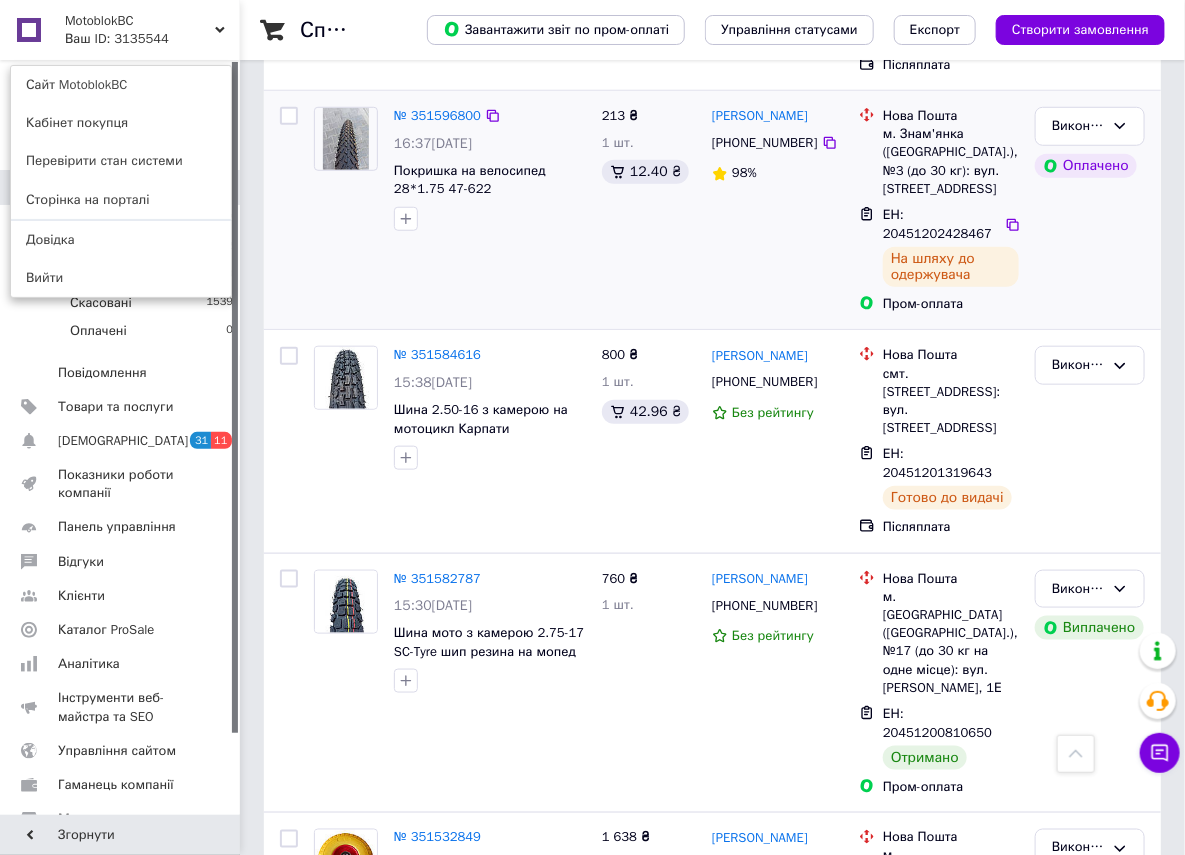 scroll, scrollTop: 3619, scrollLeft: 0, axis: vertical 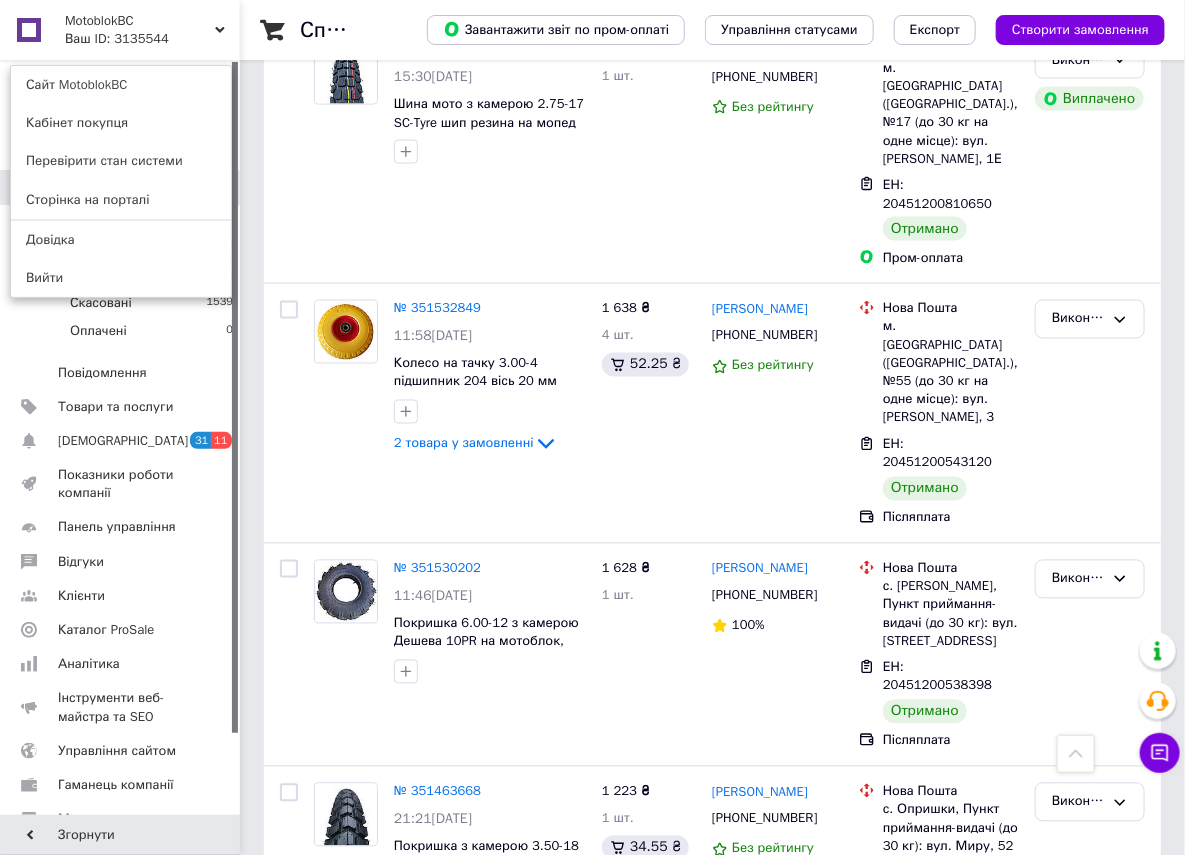 click on "2" at bounding box center [327, 1016] 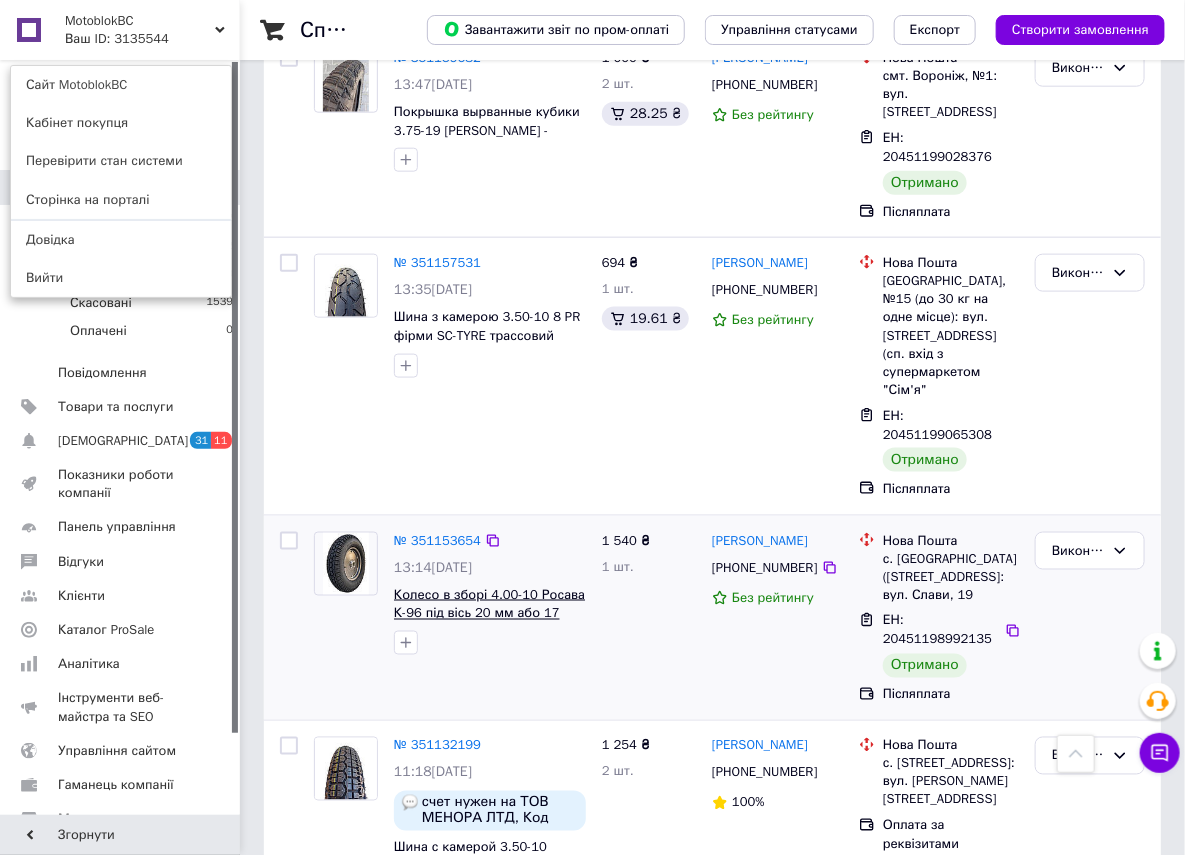 scroll, scrollTop: 3710, scrollLeft: 0, axis: vertical 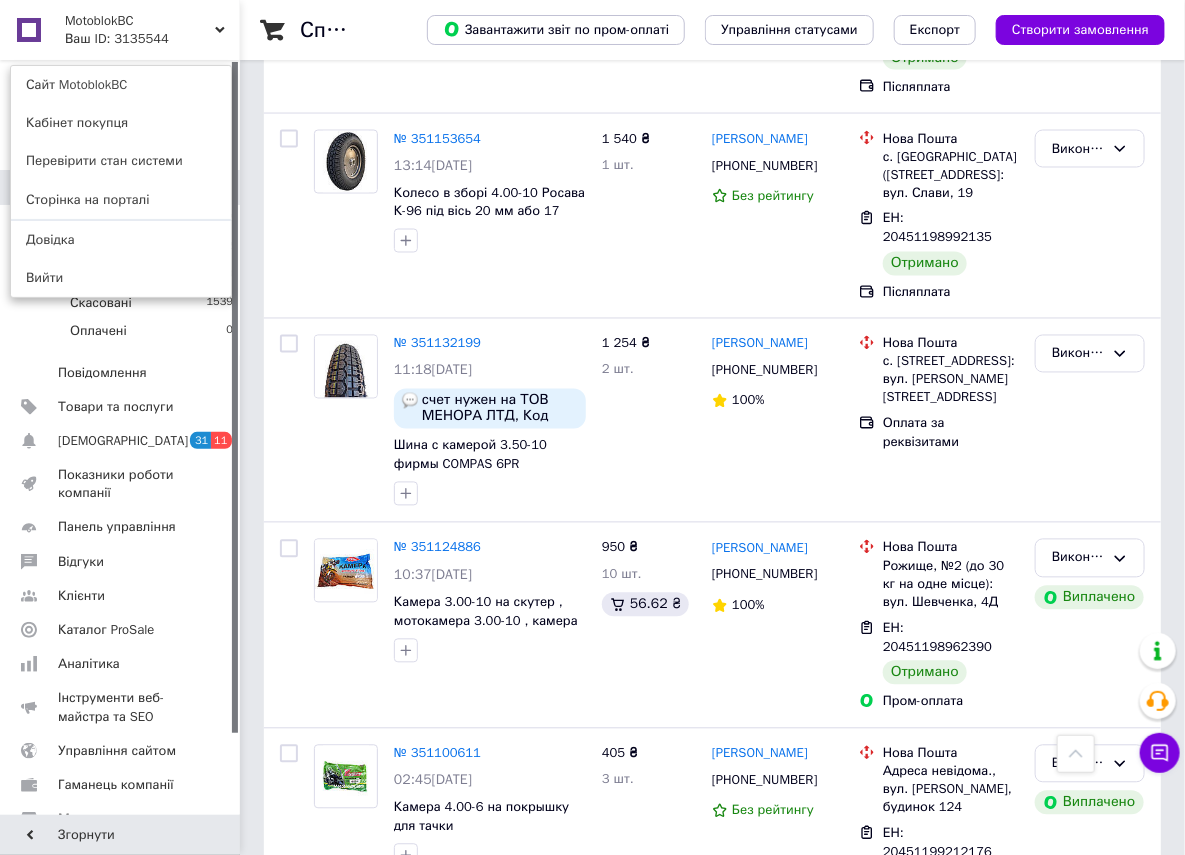 click on "3" at bounding box center (494, 978) 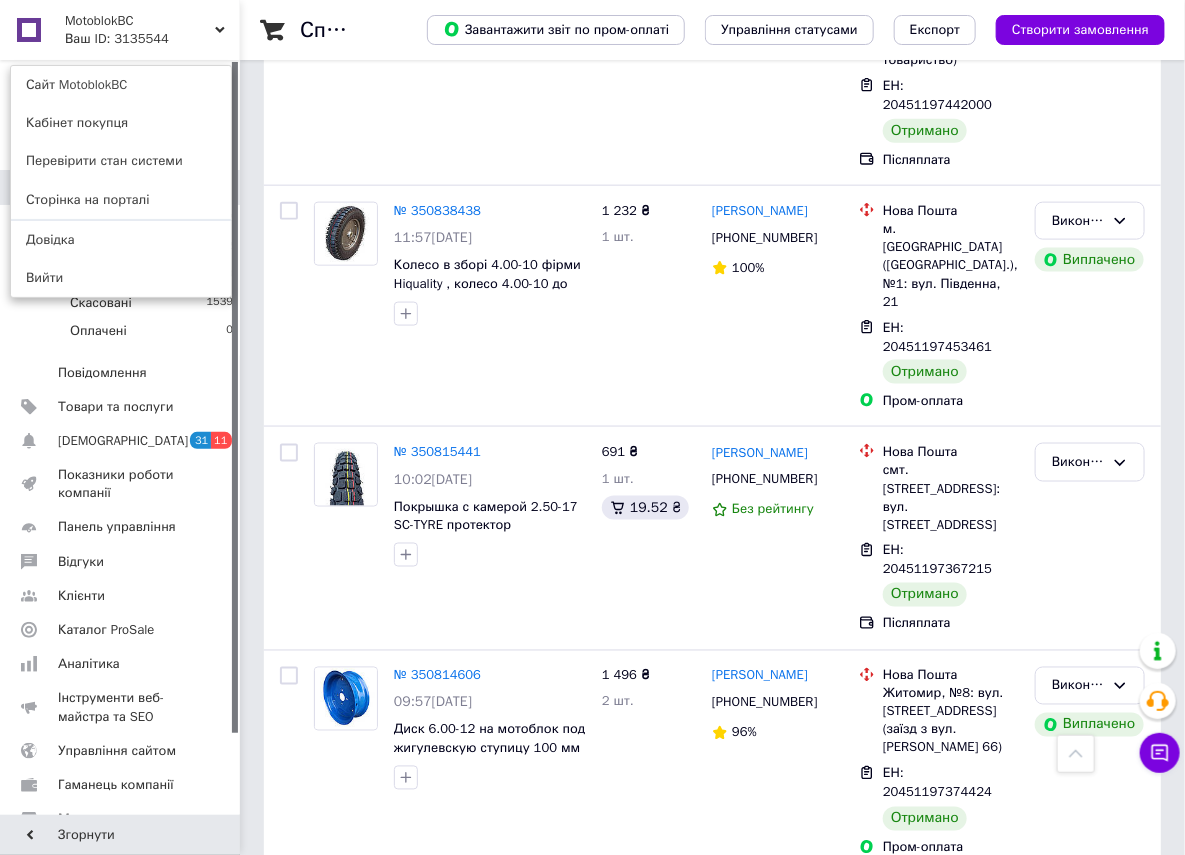 scroll, scrollTop: 3642, scrollLeft: 0, axis: vertical 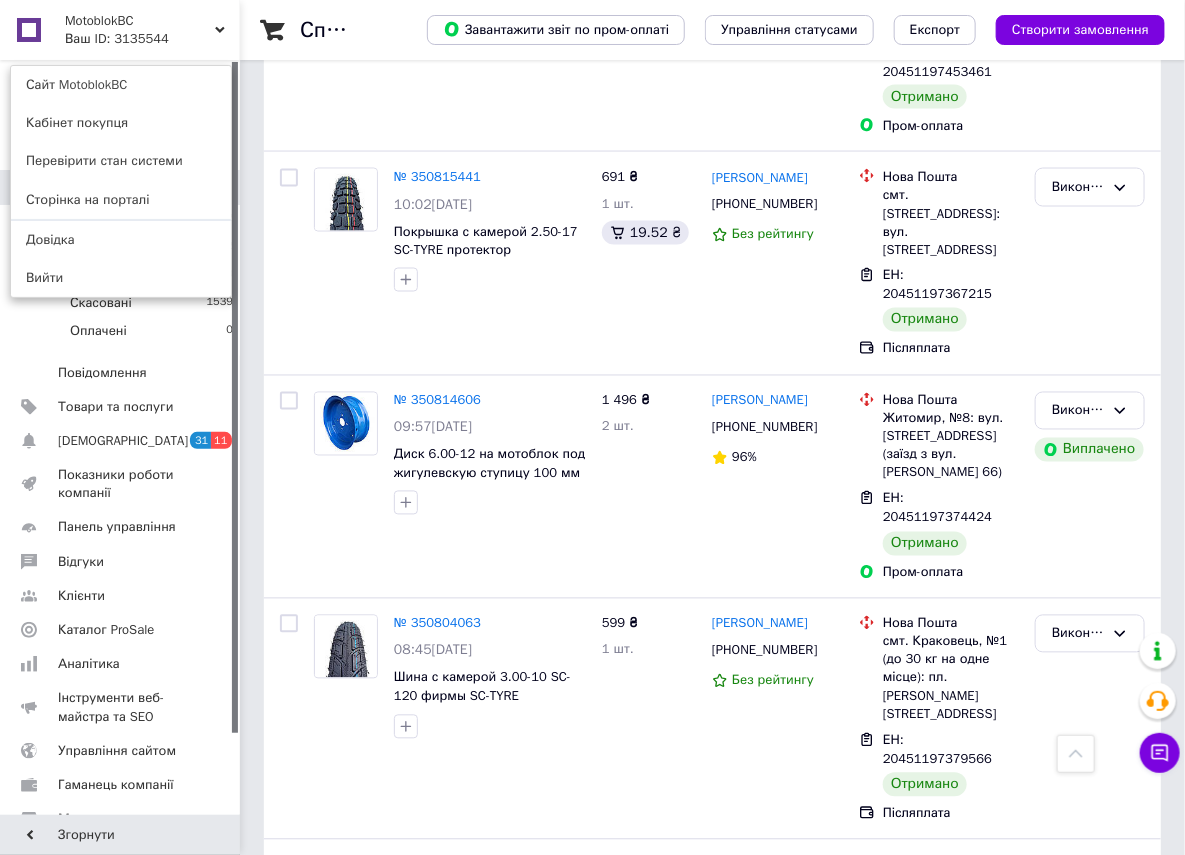 click on "2" at bounding box center [449, 1126] 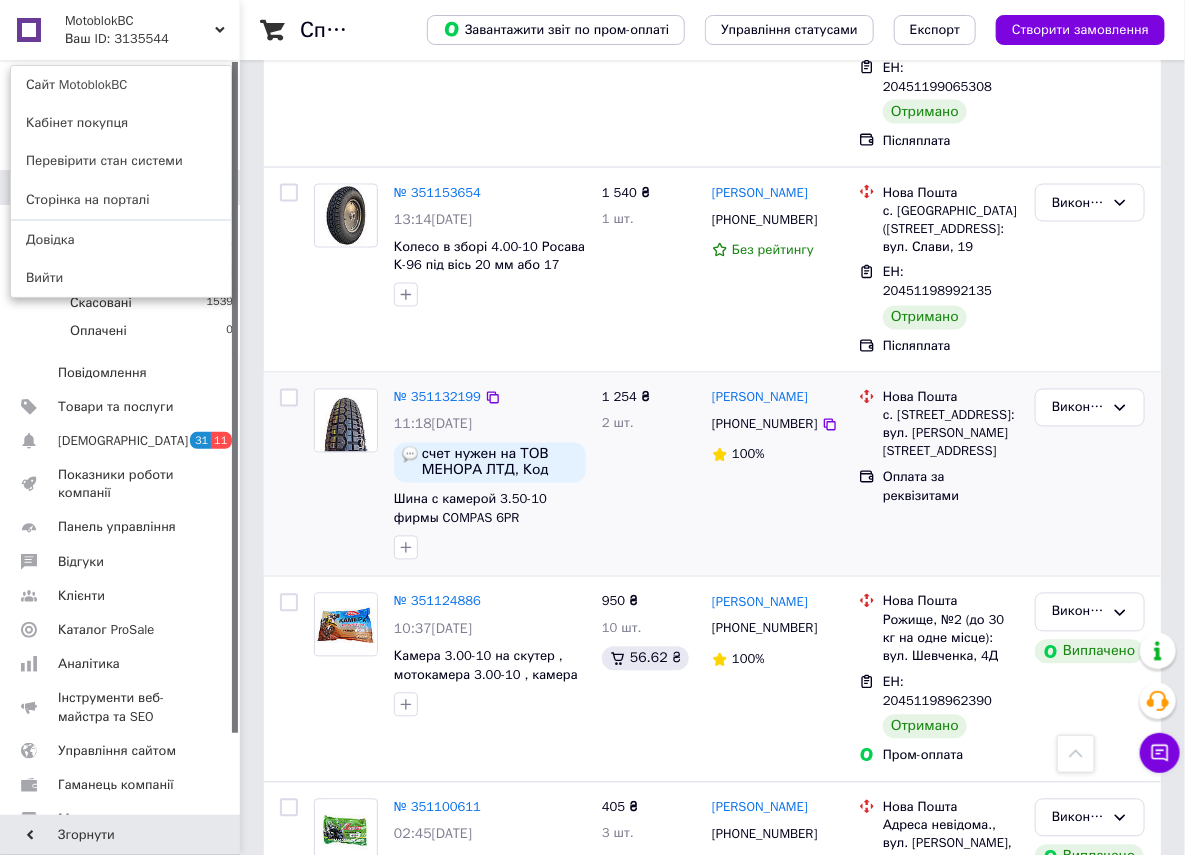 scroll, scrollTop: 3710, scrollLeft: 0, axis: vertical 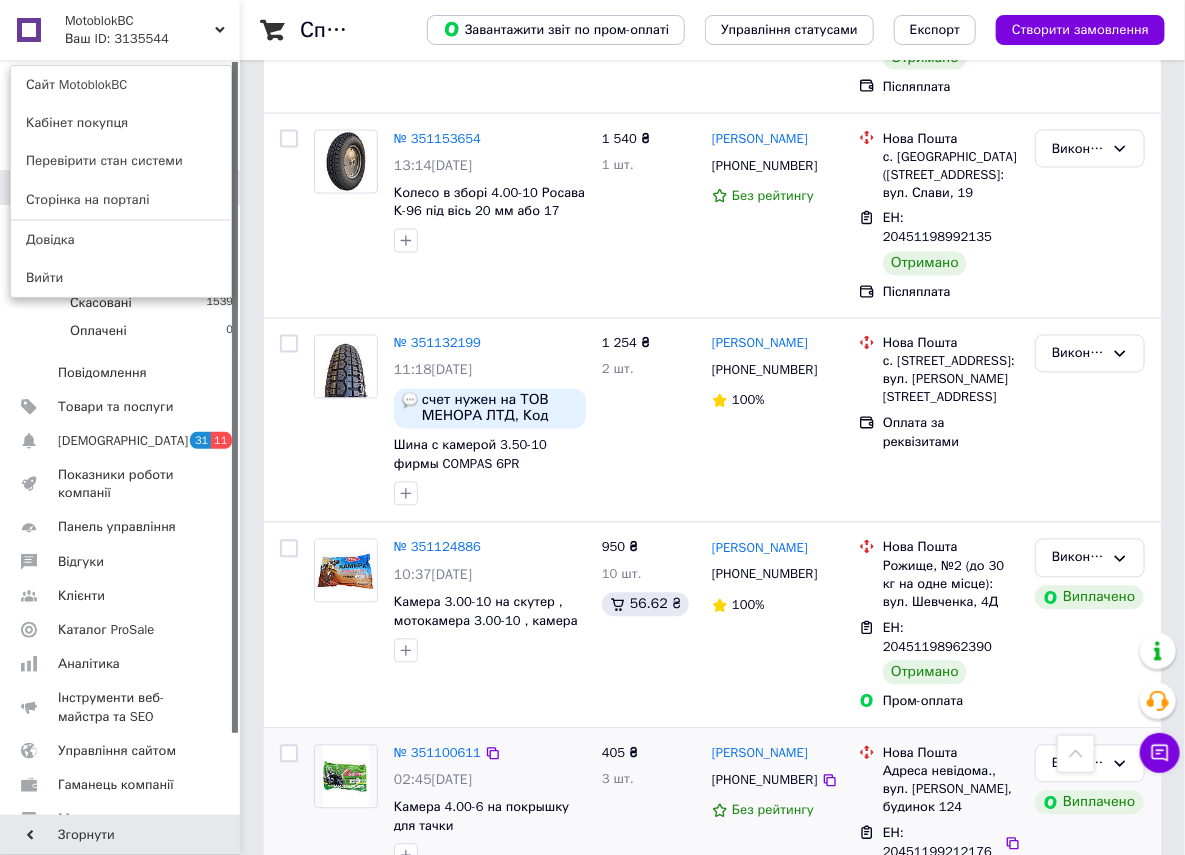 click on "№ 351100611 02:45[DATE] Камера 4.00-6 на покрышку для тачки 2 товара у замовленні" at bounding box center (490, 823) 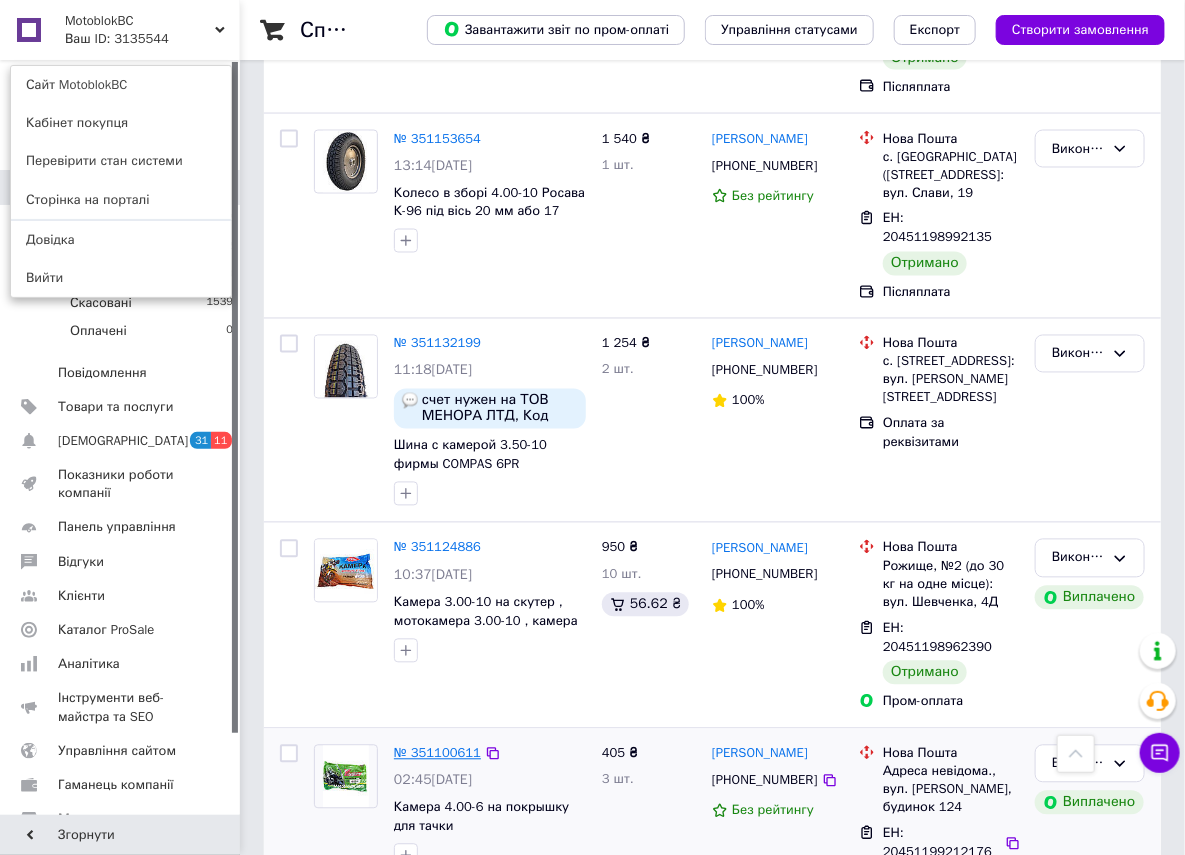 click on "№ 351100611" at bounding box center [437, 753] 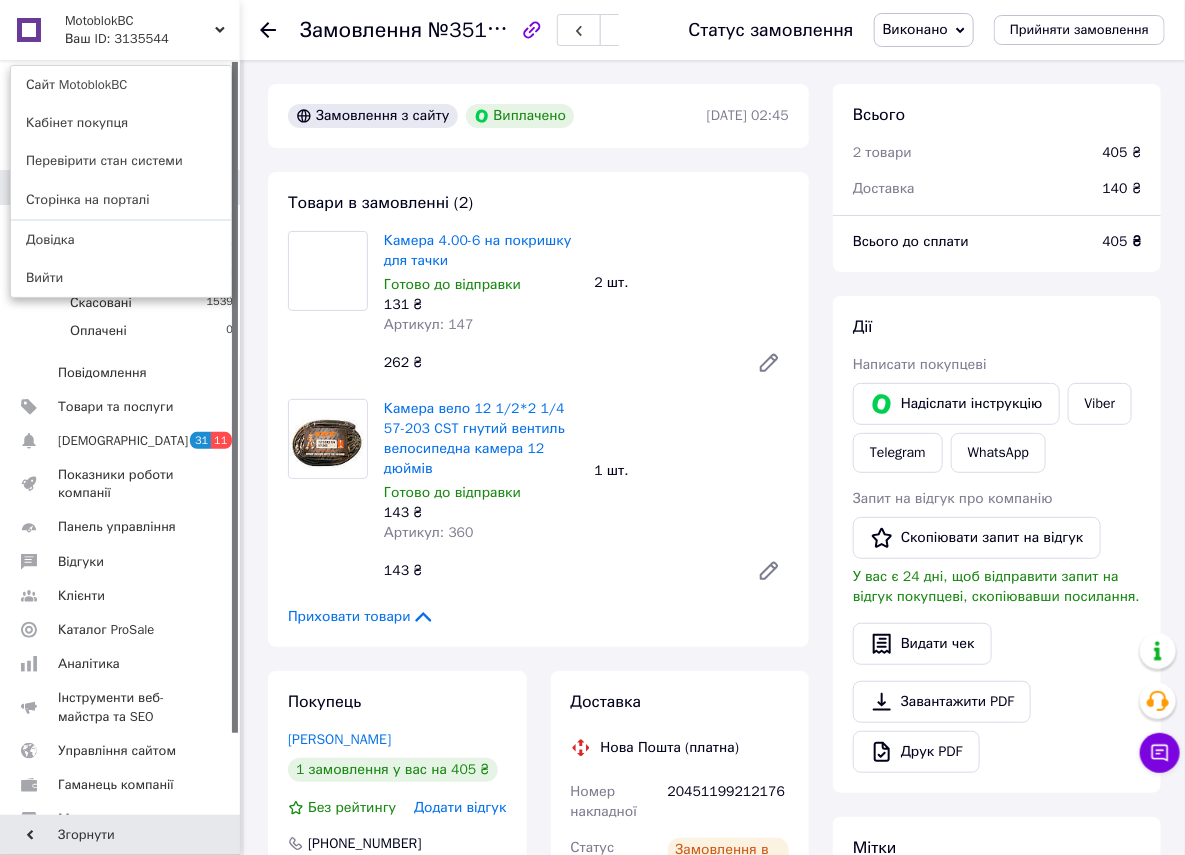 scroll, scrollTop: 196, scrollLeft: 0, axis: vertical 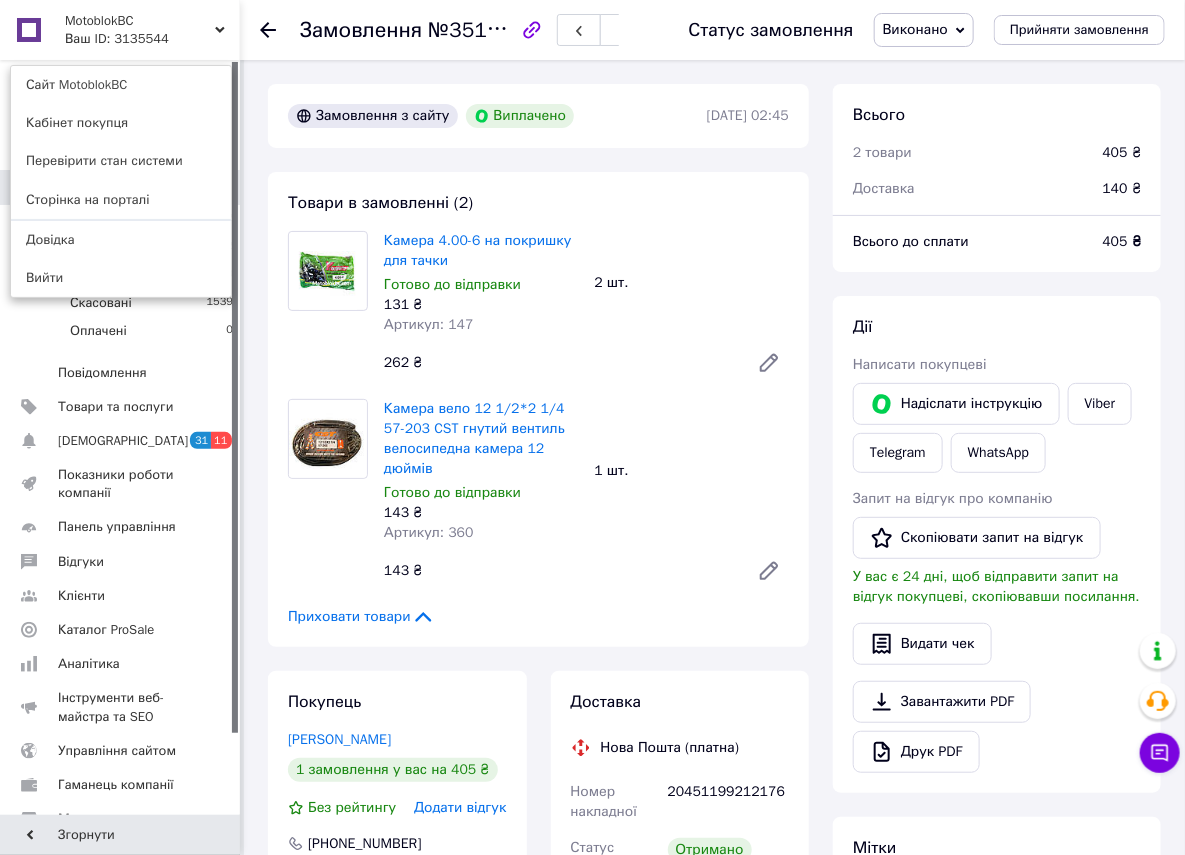 click 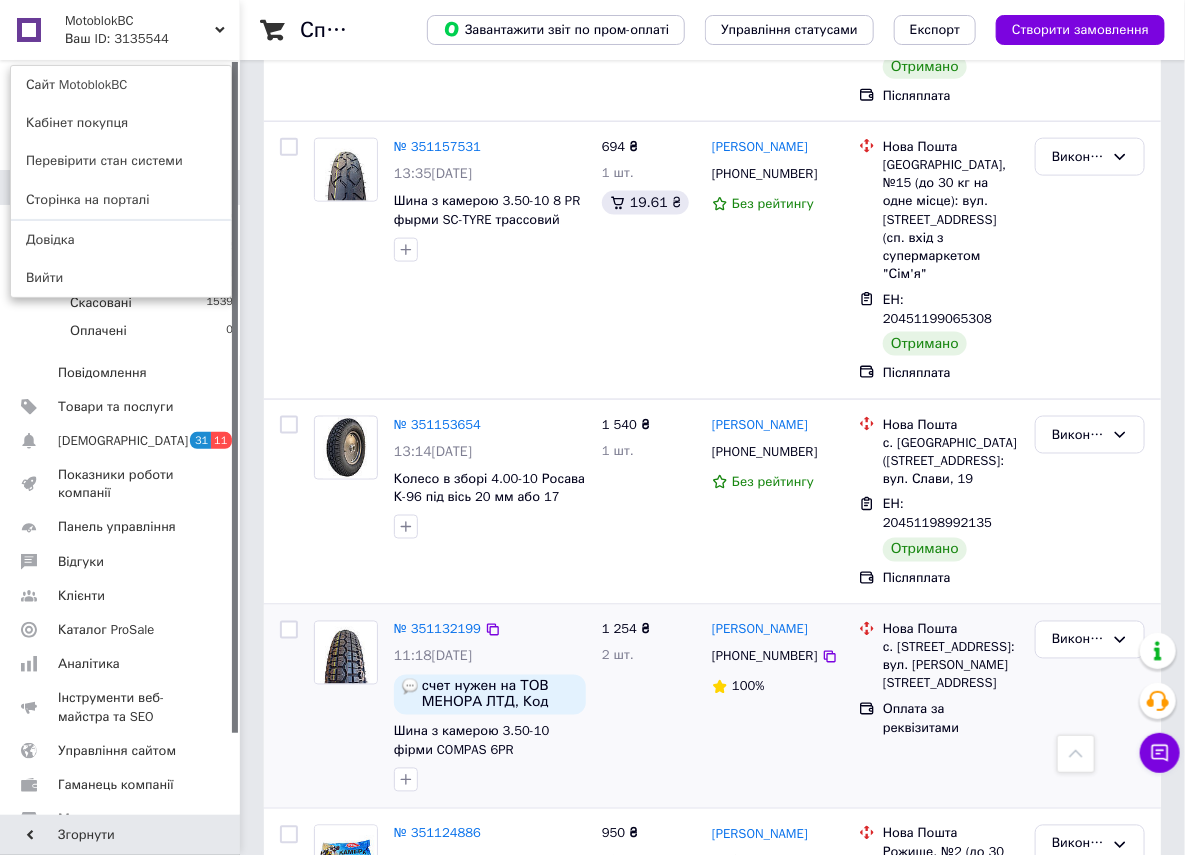 scroll, scrollTop: 3710, scrollLeft: 0, axis: vertical 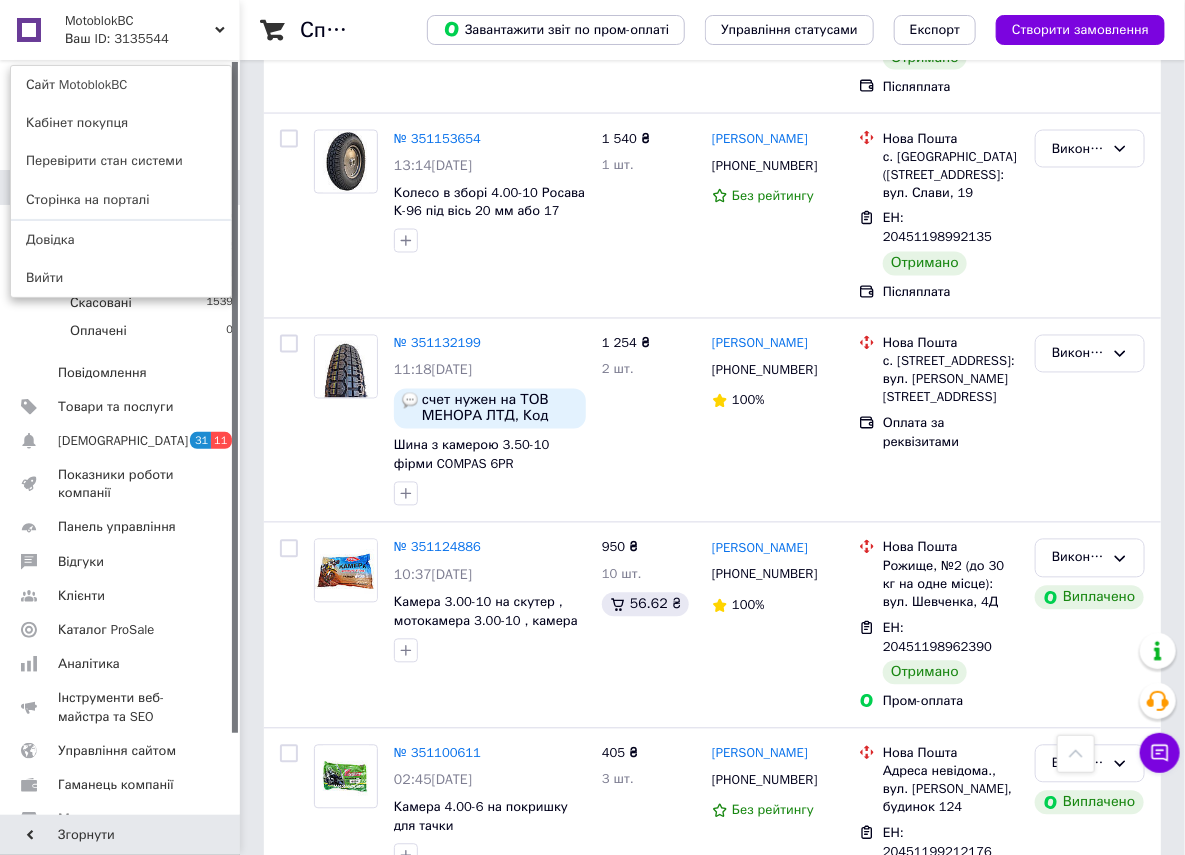 click on "1" at bounding box center (404, 978) 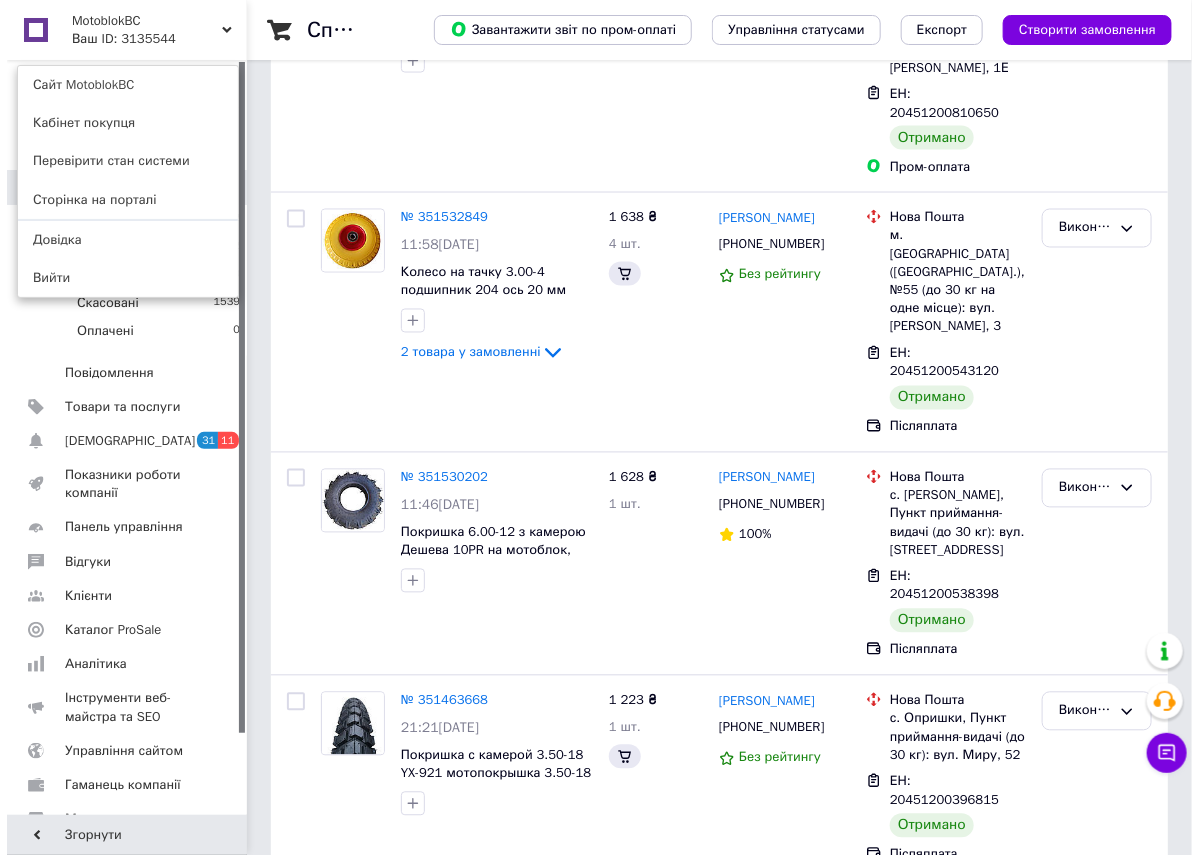 scroll, scrollTop: 0, scrollLeft: 0, axis: both 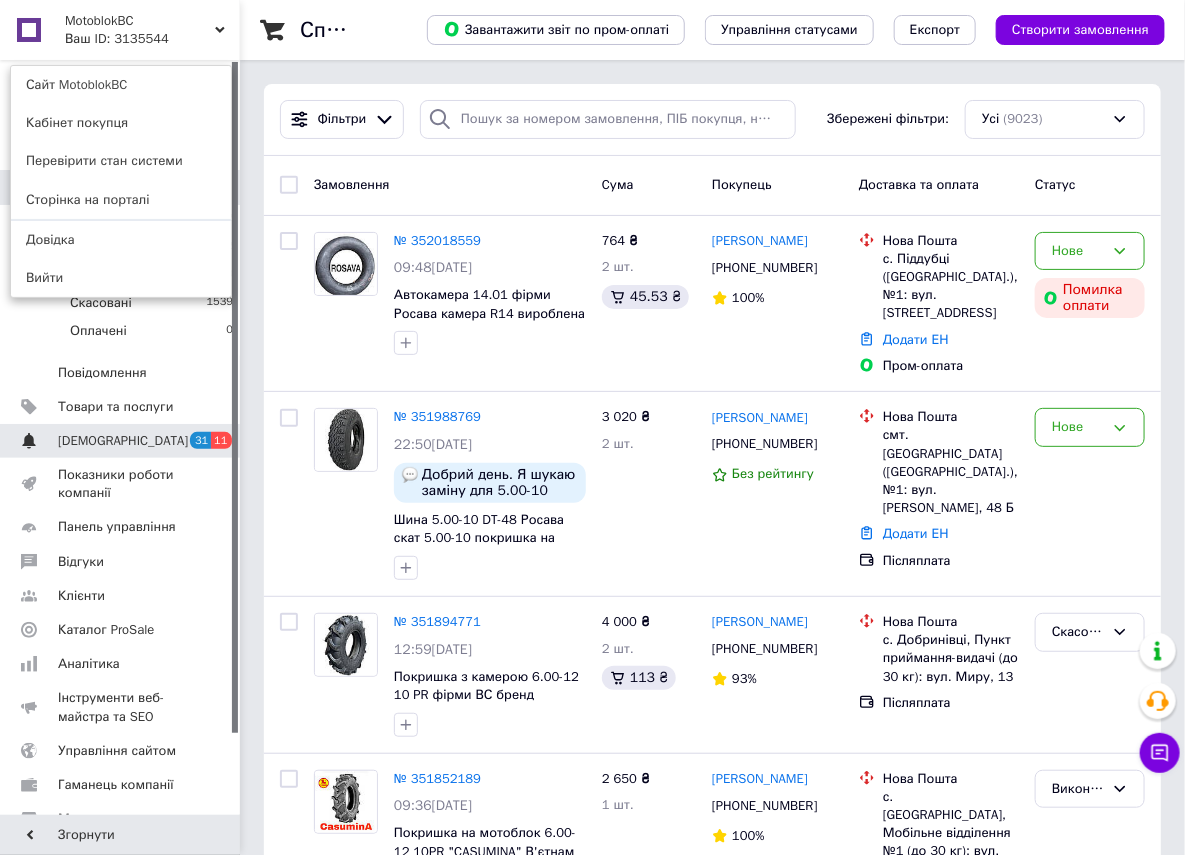 click on "[DEMOGRAPHIC_DATA] 31 11" at bounding box center (122, 441) 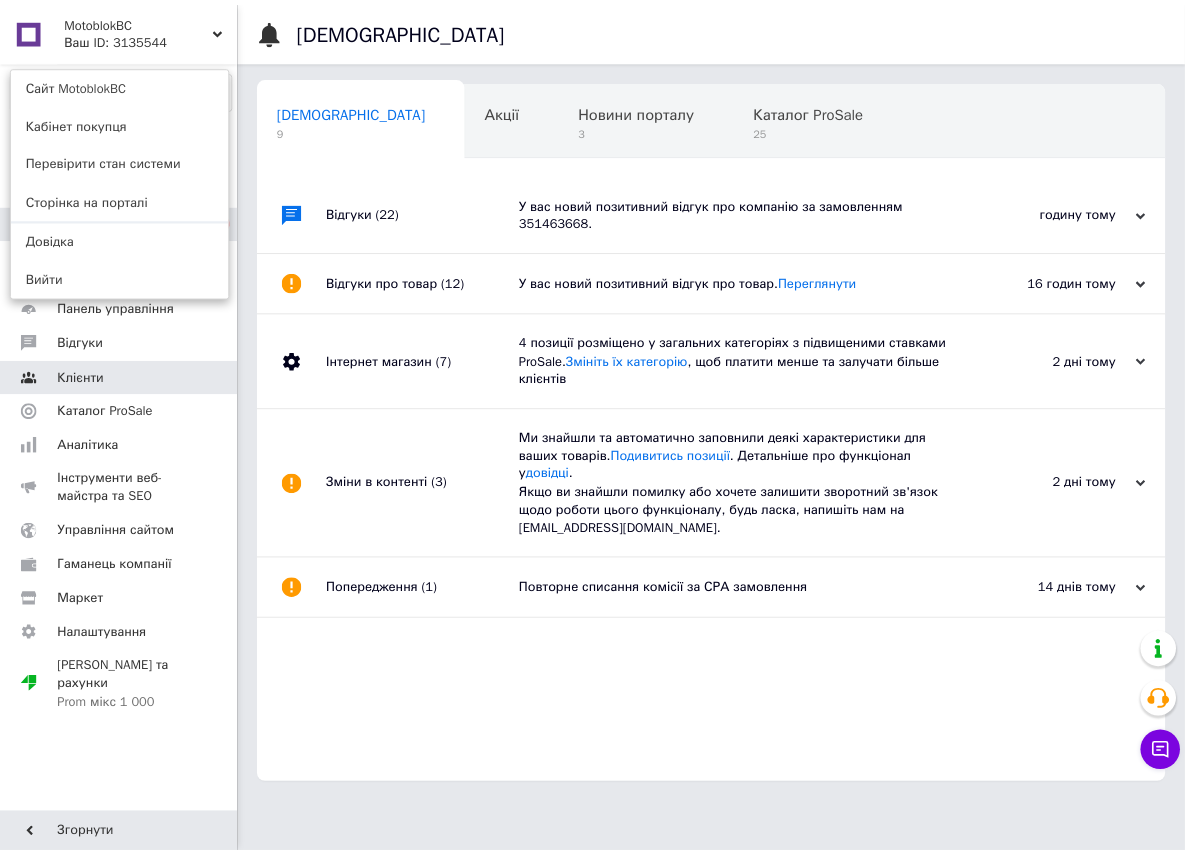 scroll, scrollTop: 0, scrollLeft: 10, axis: horizontal 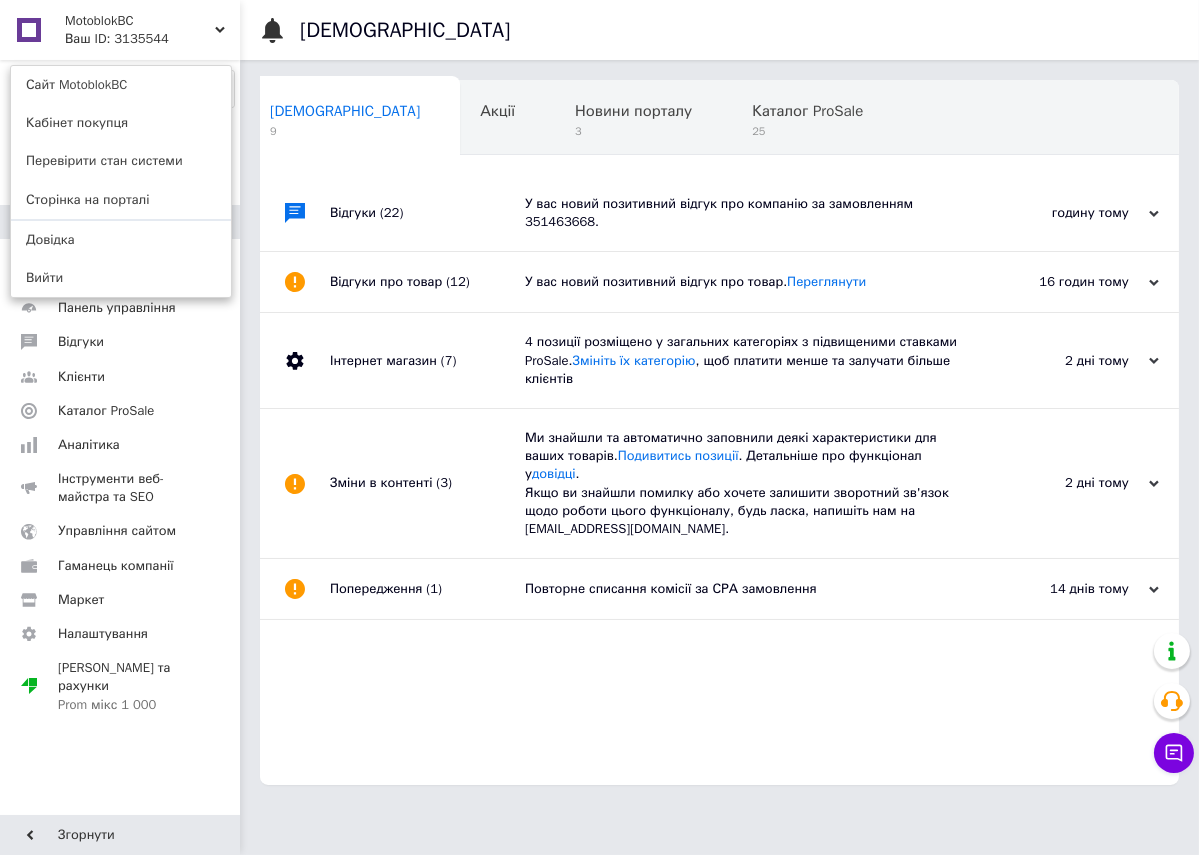 click 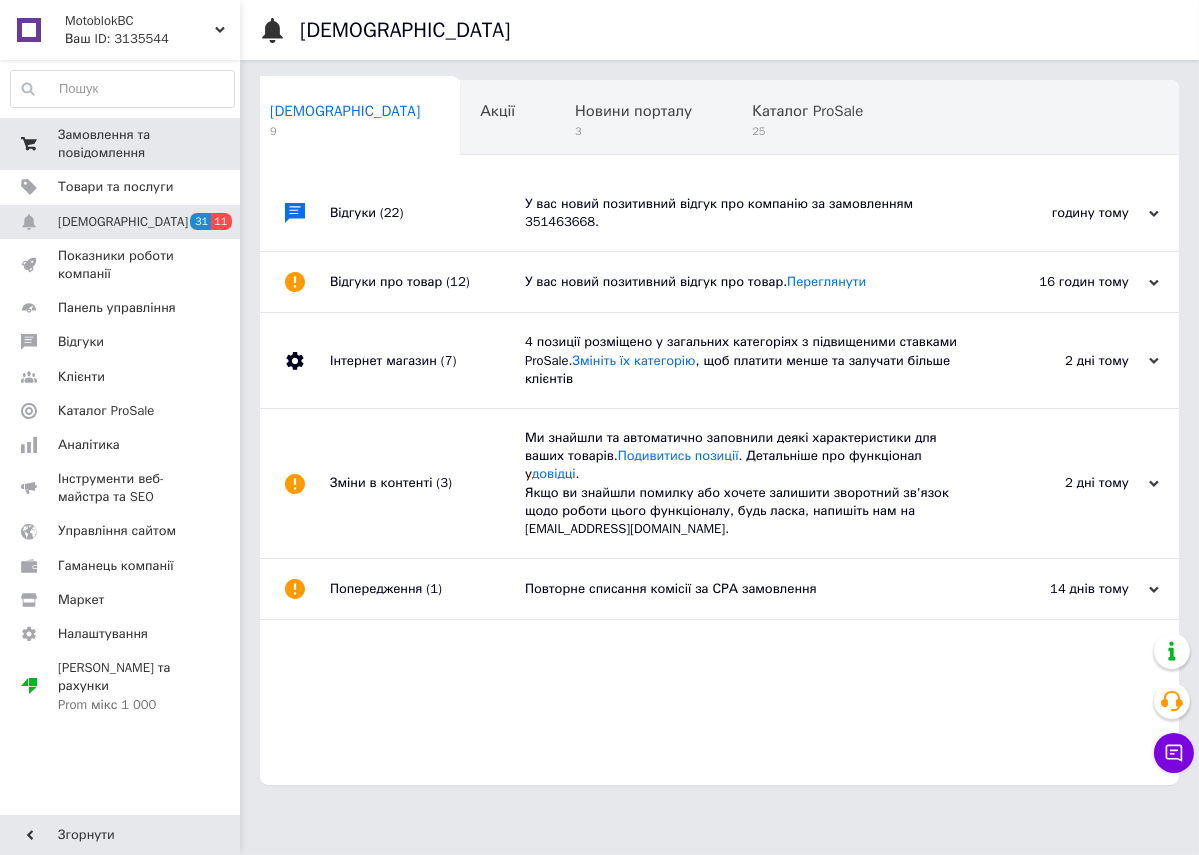 click on "Замовлення та повідомлення" at bounding box center (121, 144) 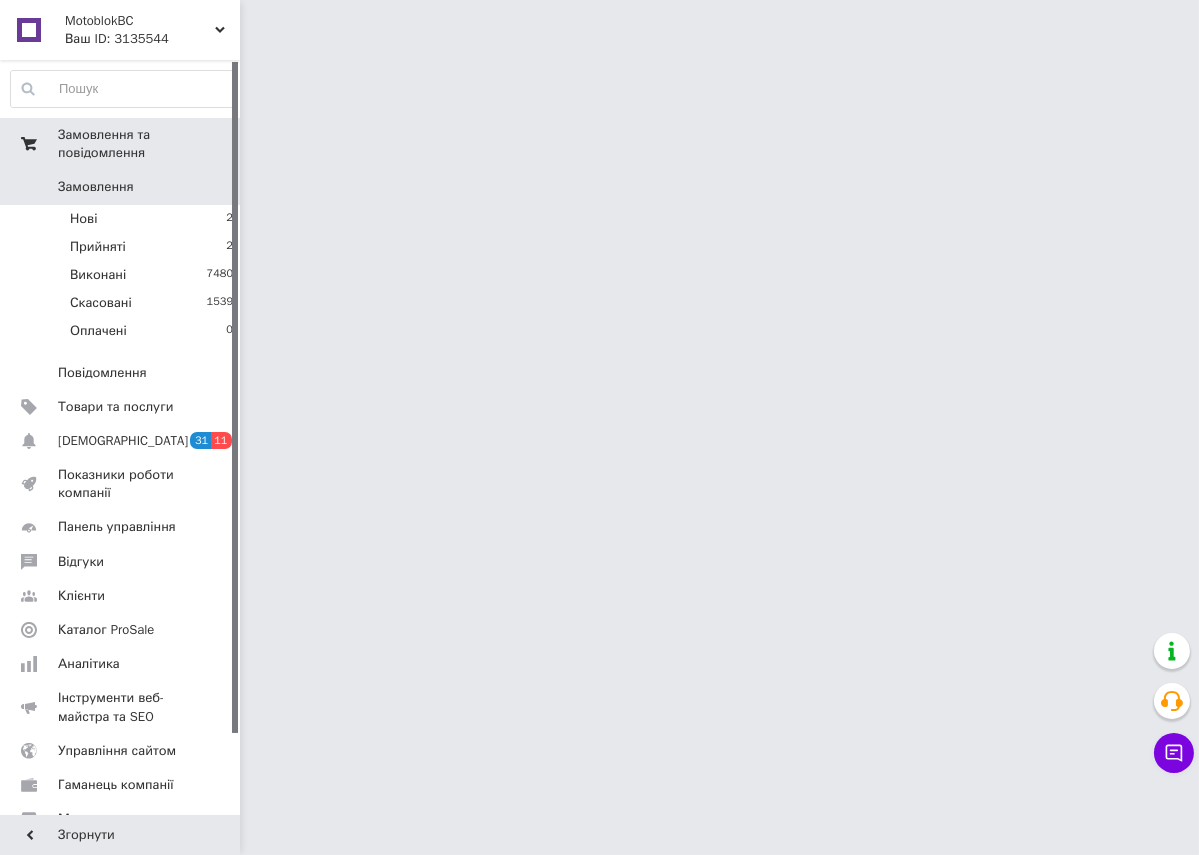 click on "Замовлення та повідомлення" at bounding box center [149, 144] 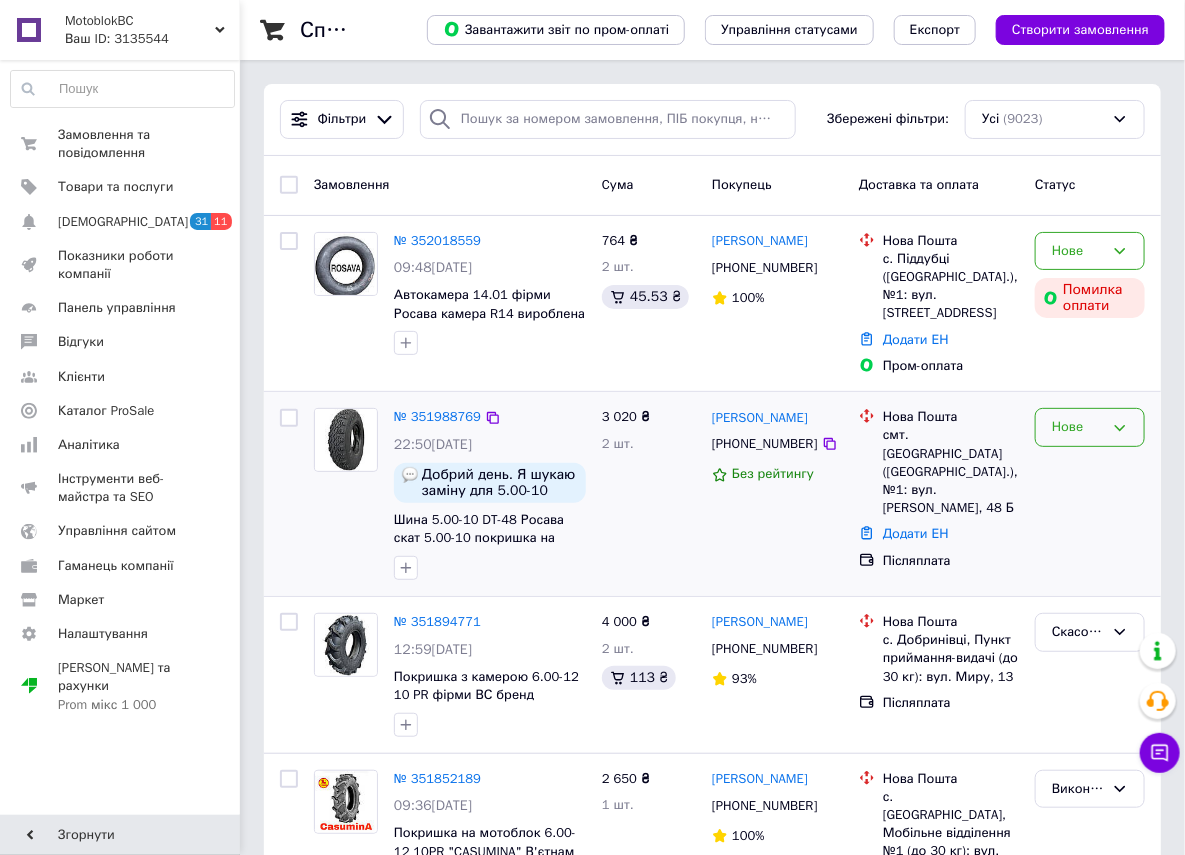 click 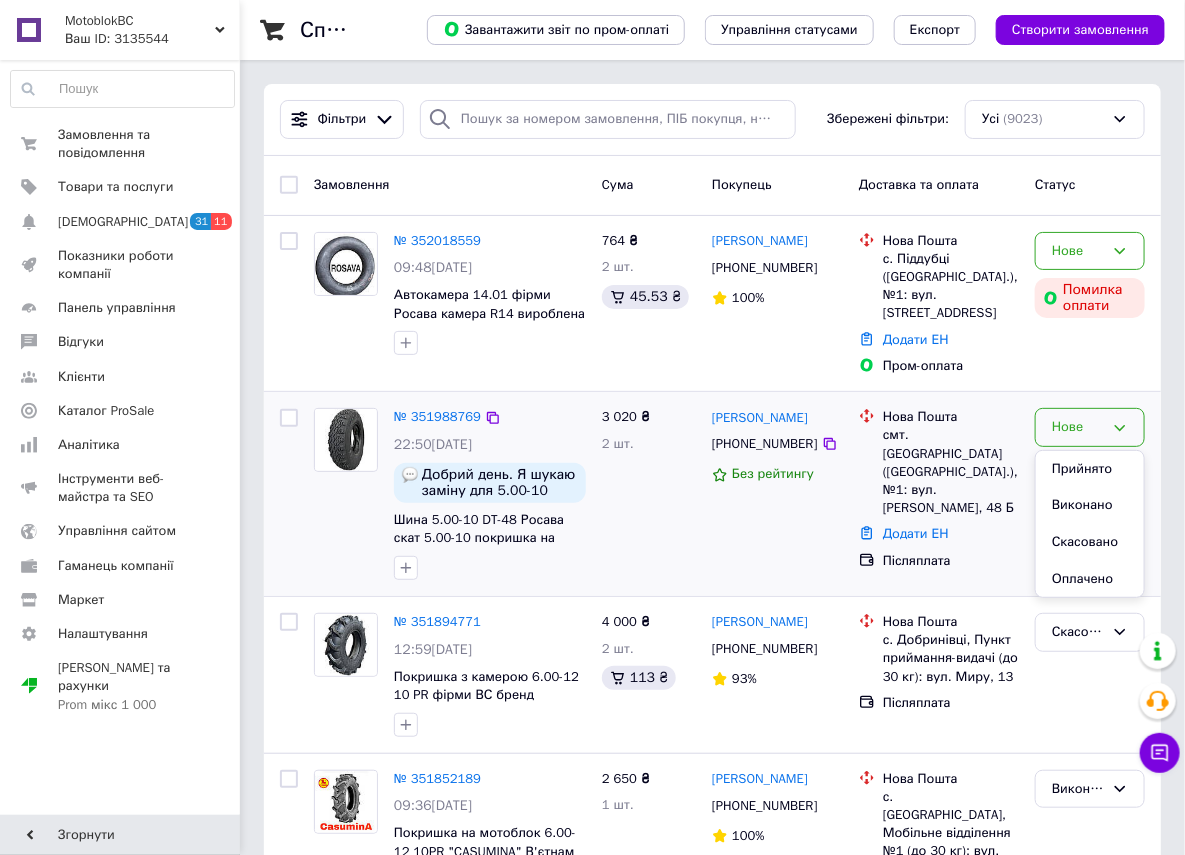 click on "Прийнято" at bounding box center [1090, 469] 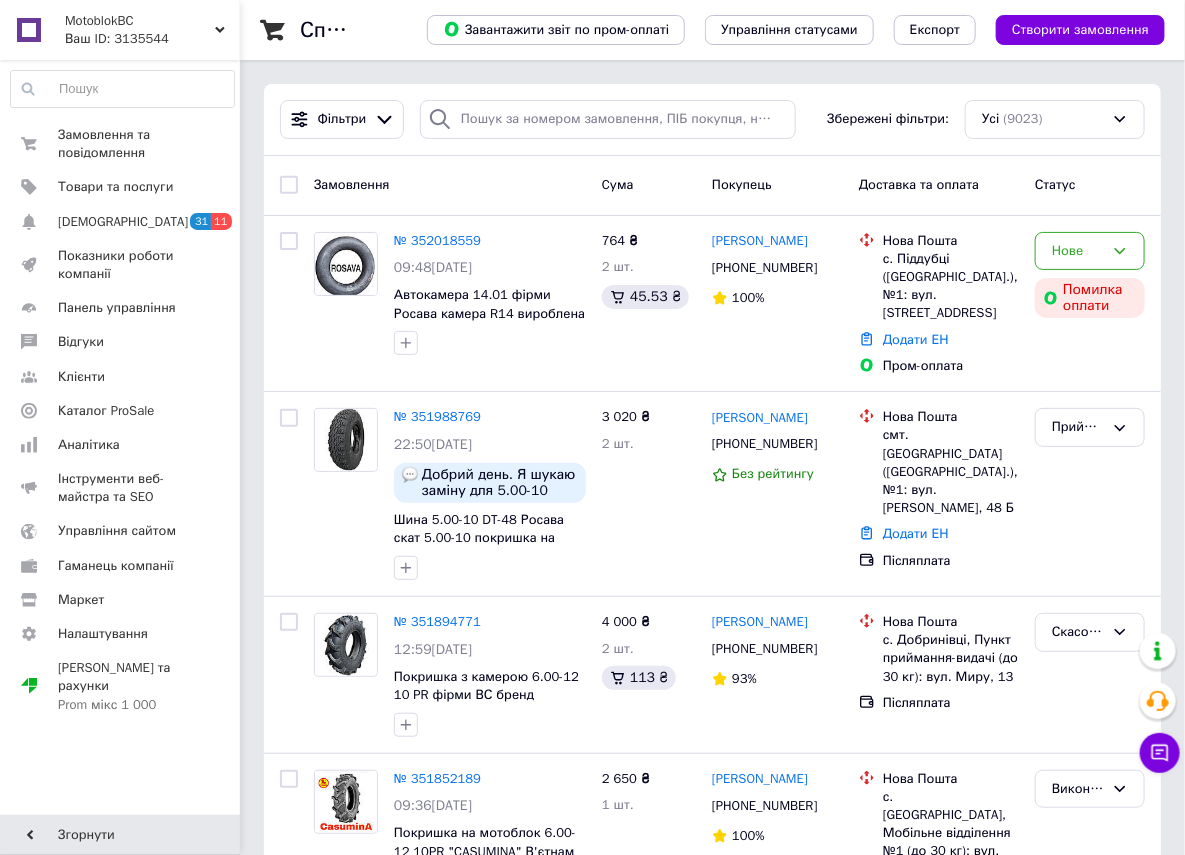 click at bounding box center [29, 30] 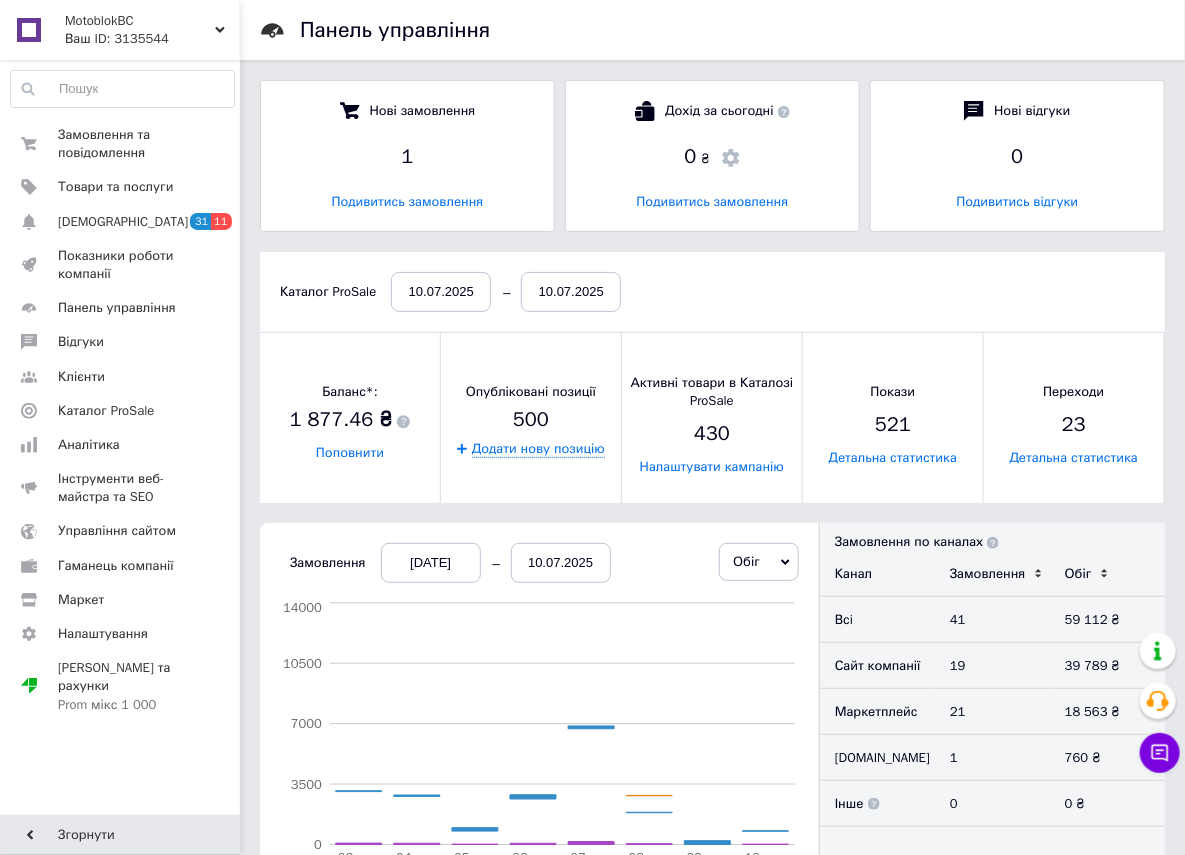 scroll, scrollTop: 10, scrollLeft: 10, axis: both 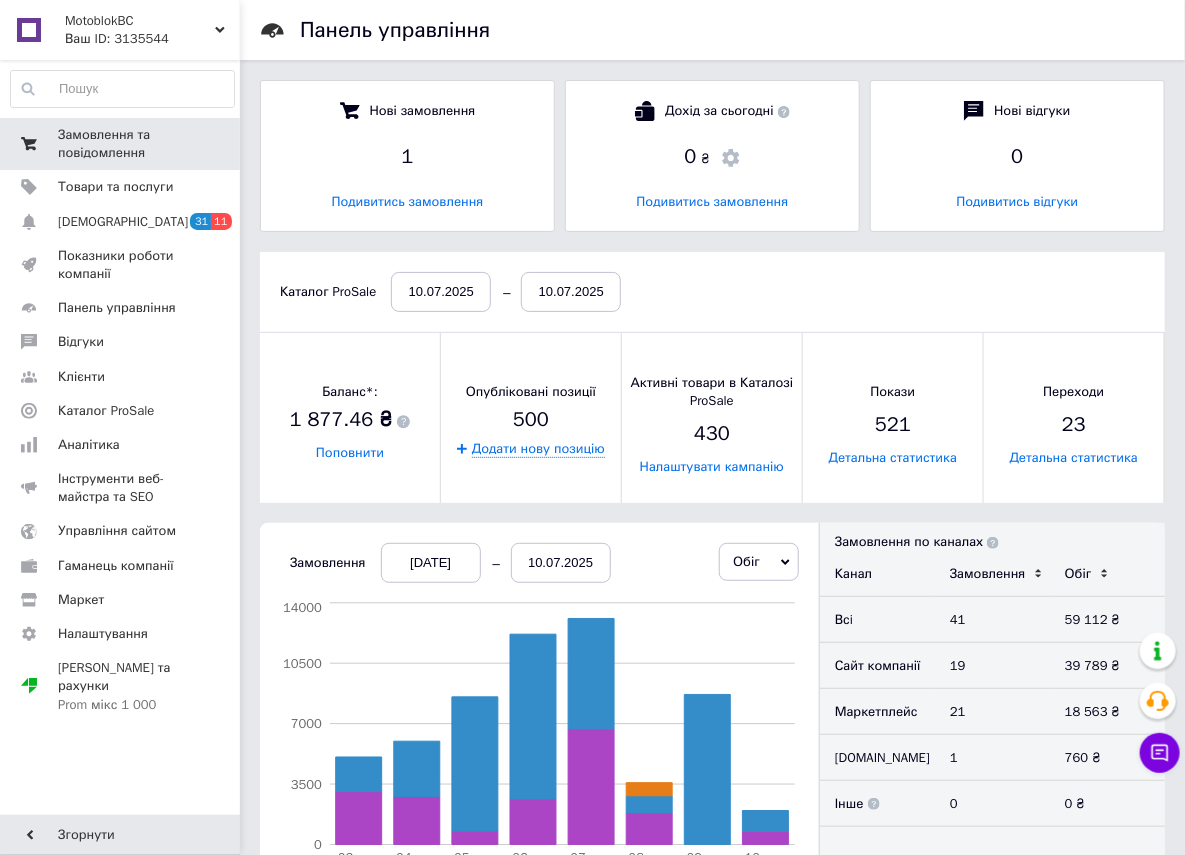 click on "Замовлення та повідомлення" at bounding box center [121, 144] 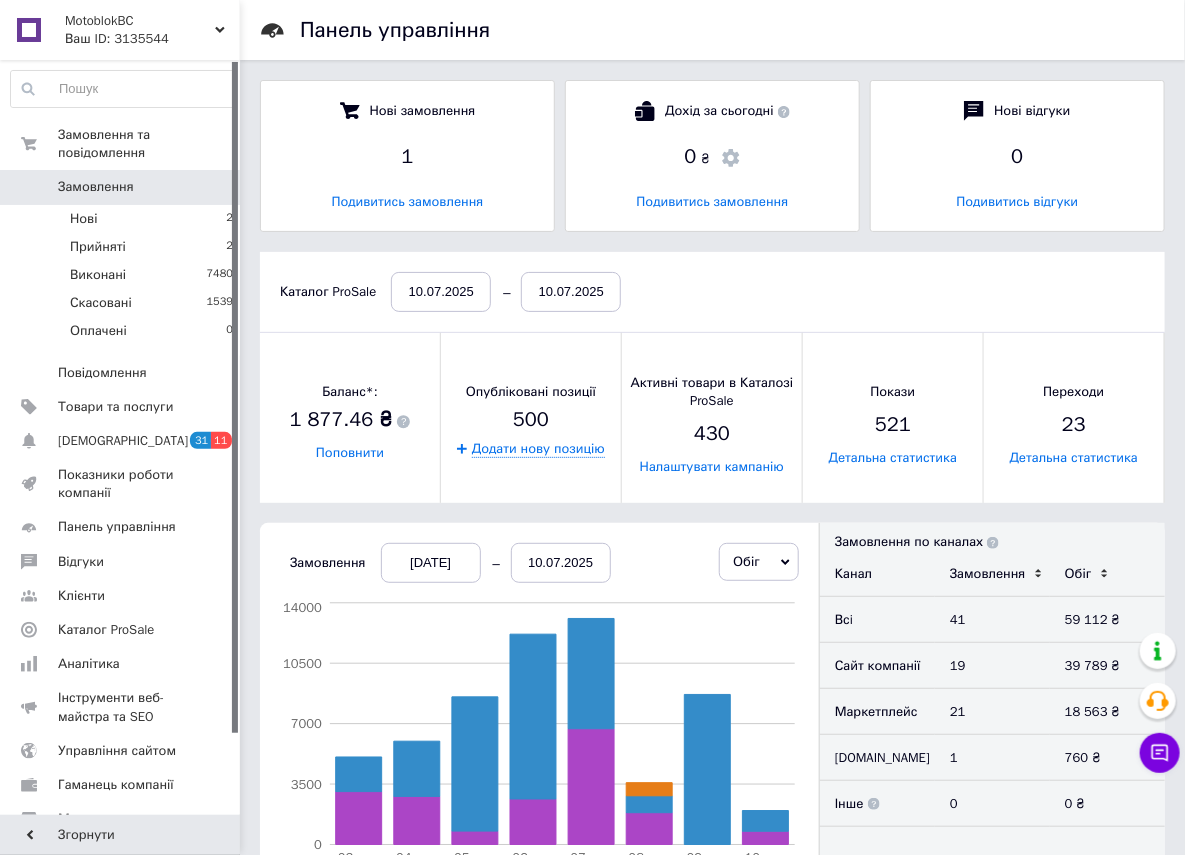 click on "0" at bounding box center [212, 187] 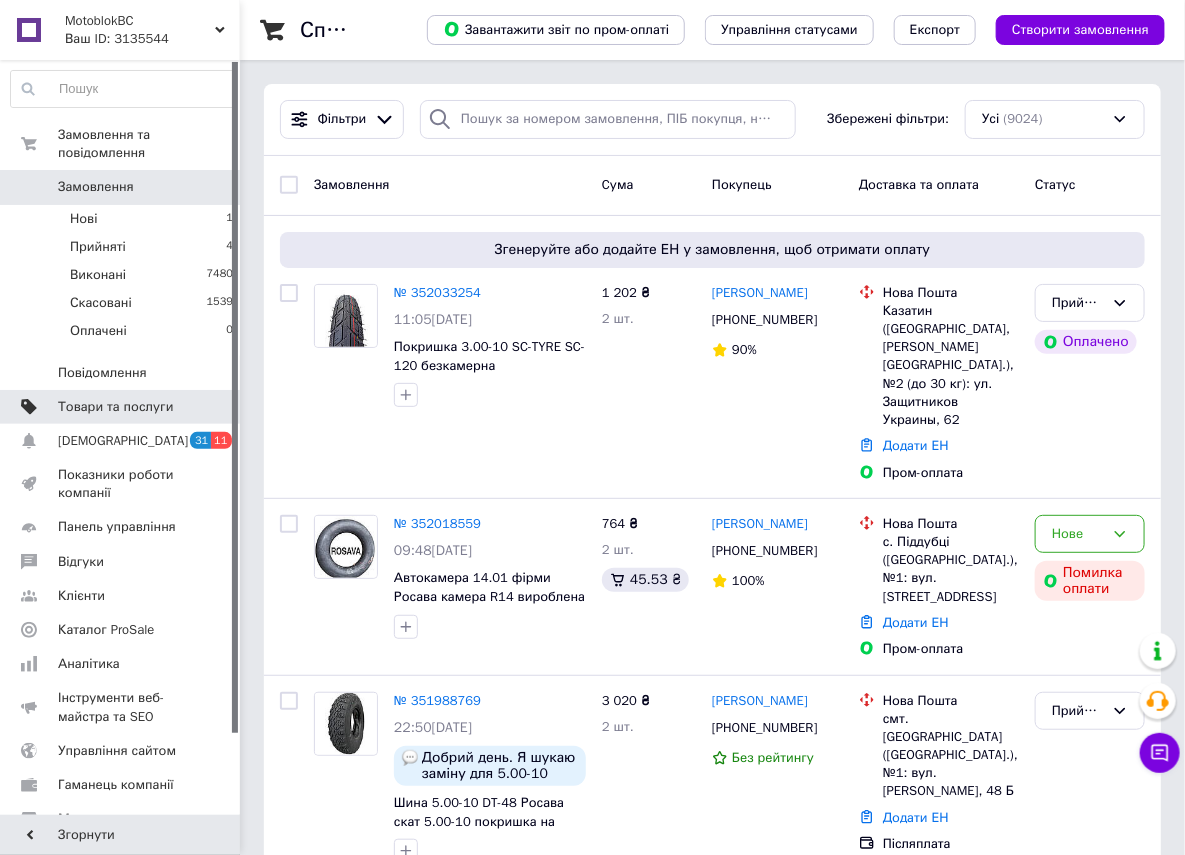 click on "Товари та послуги" at bounding box center [115, 407] 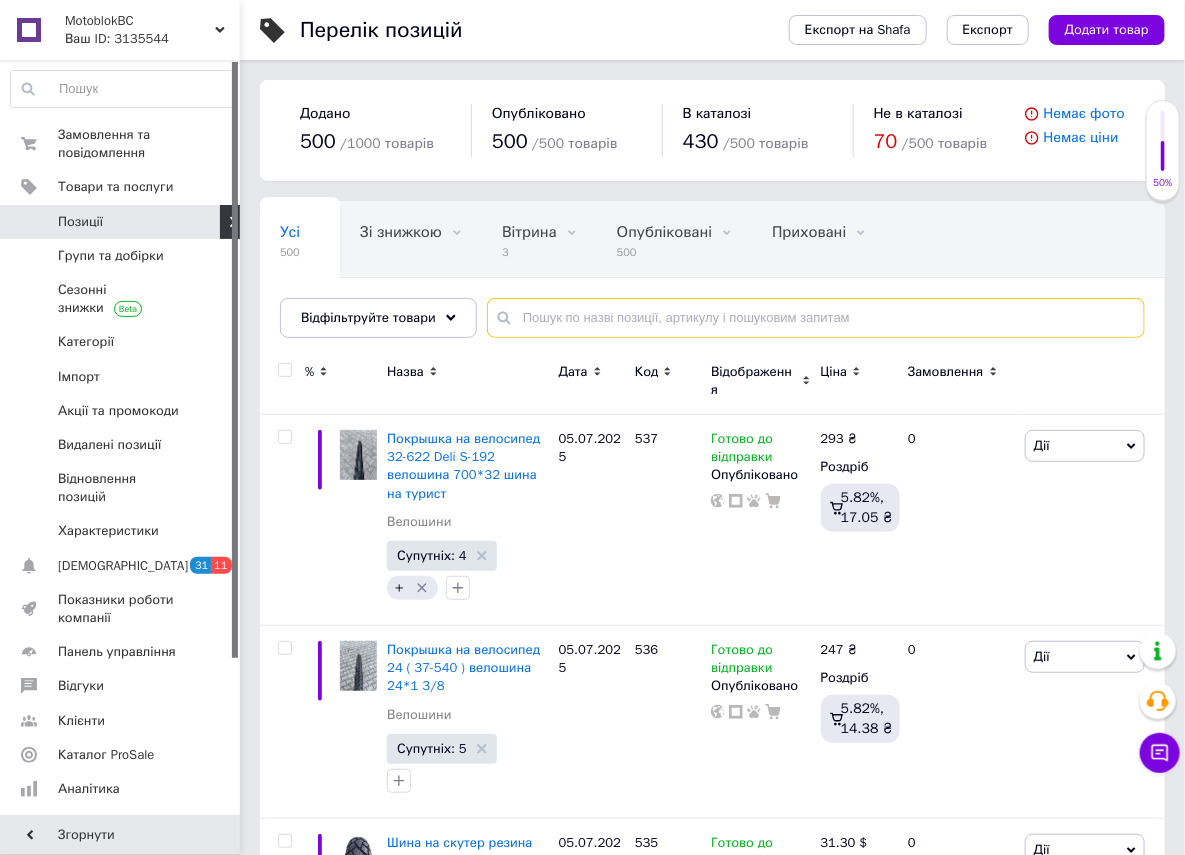 click at bounding box center [816, 318] 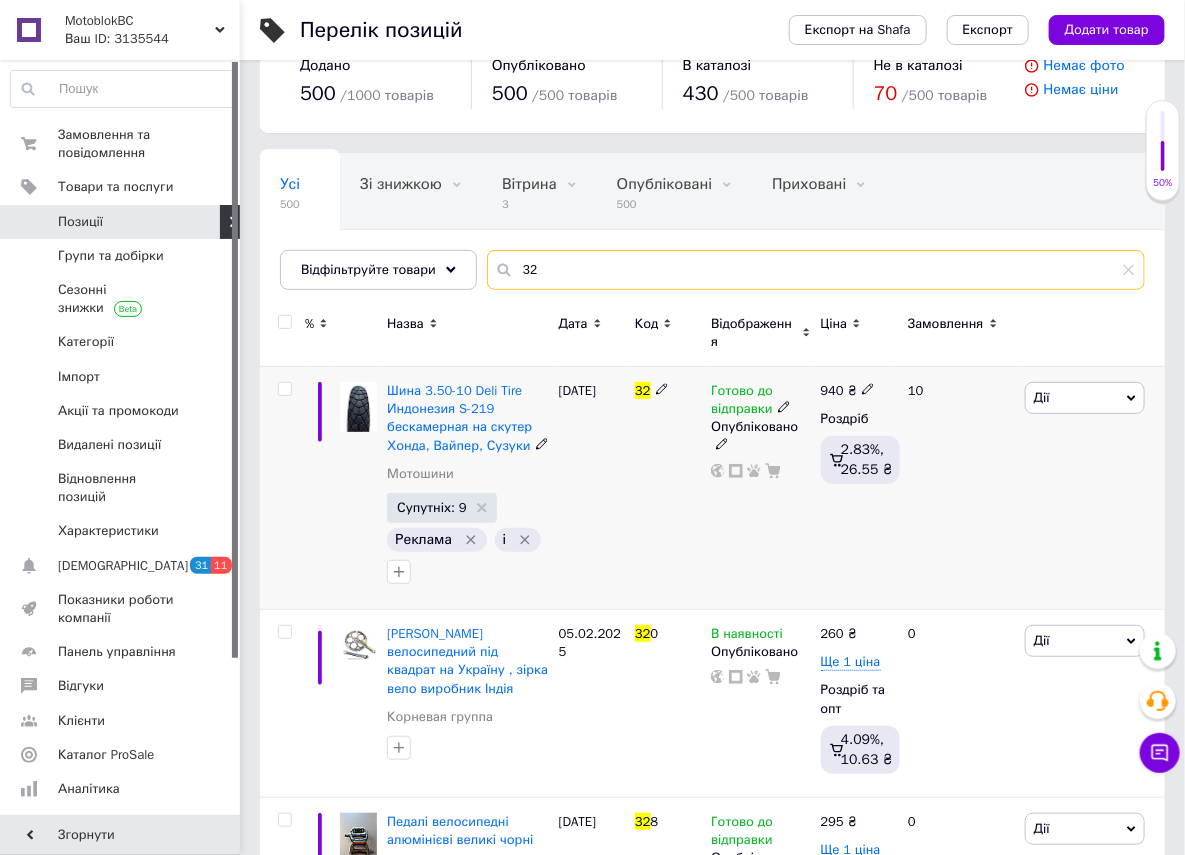 scroll, scrollTop: 90, scrollLeft: 0, axis: vertical 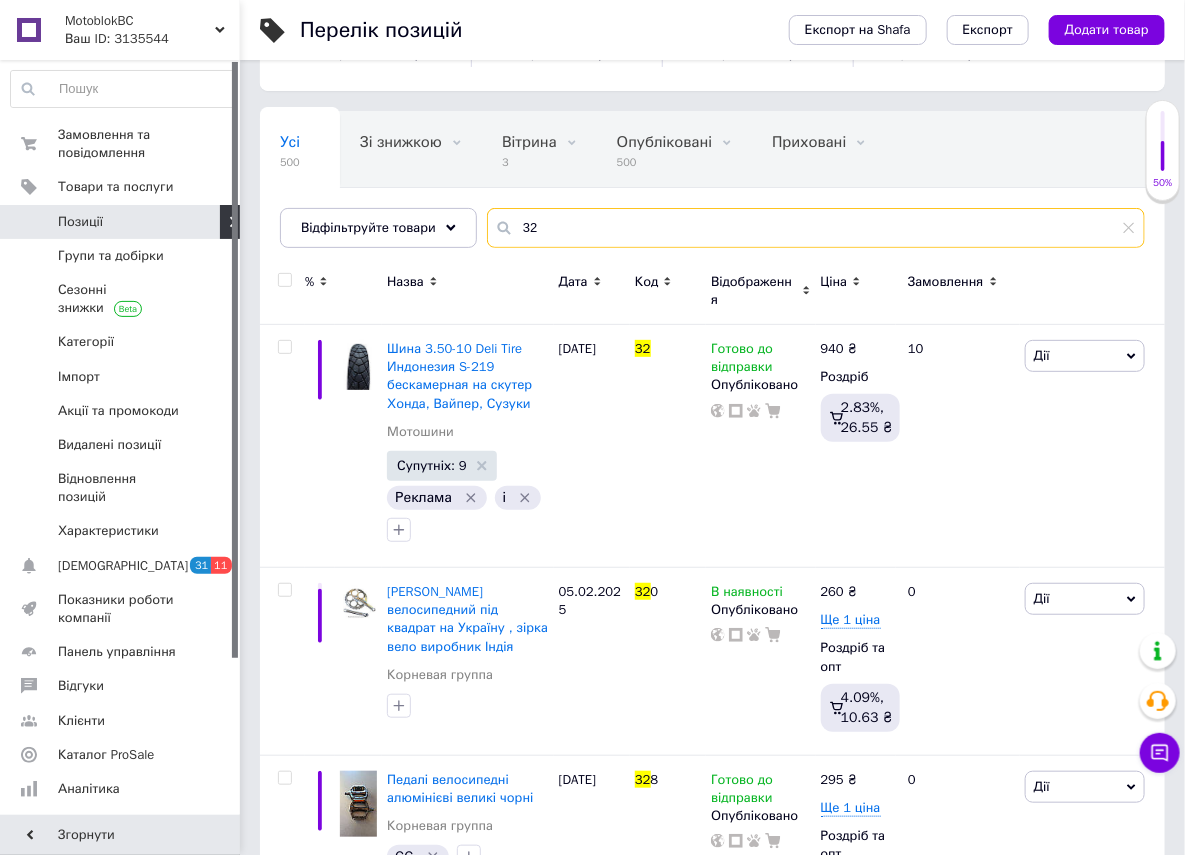 type on "32" 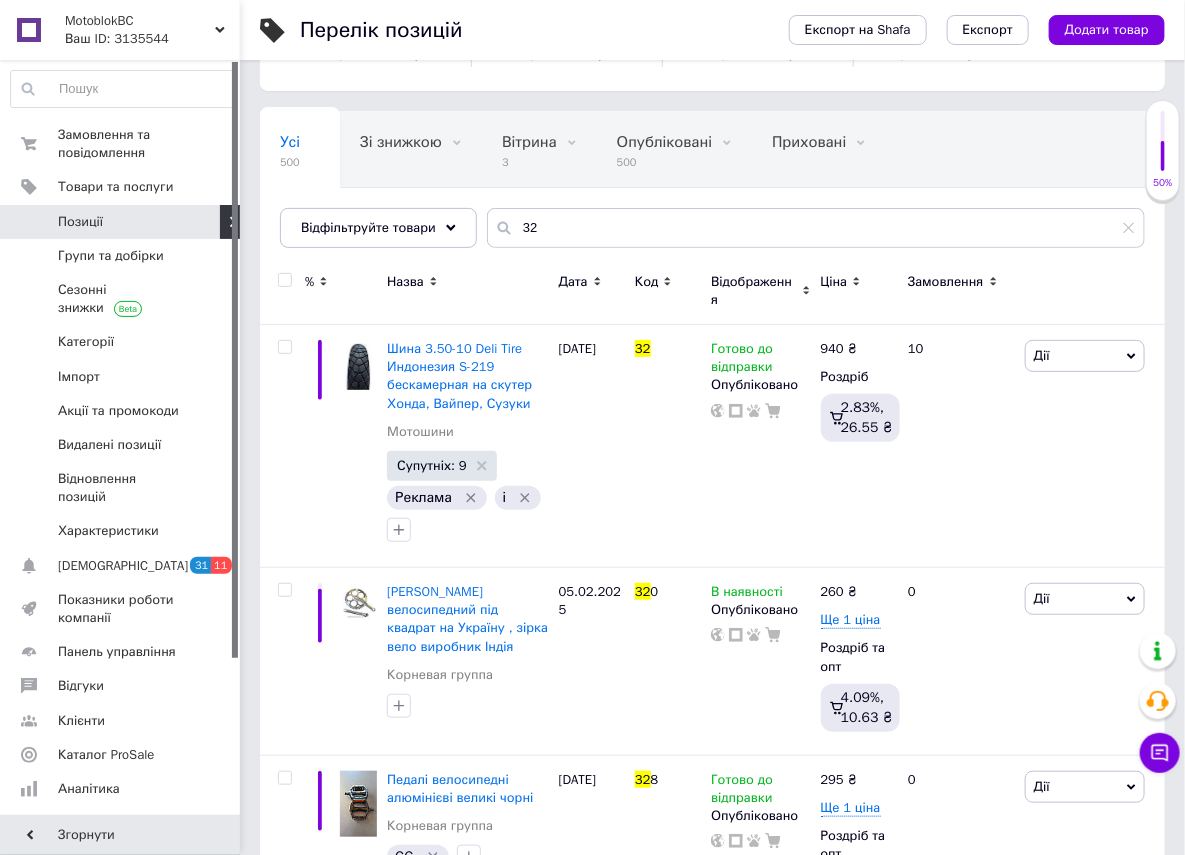 click at bounding box center (122, 89) 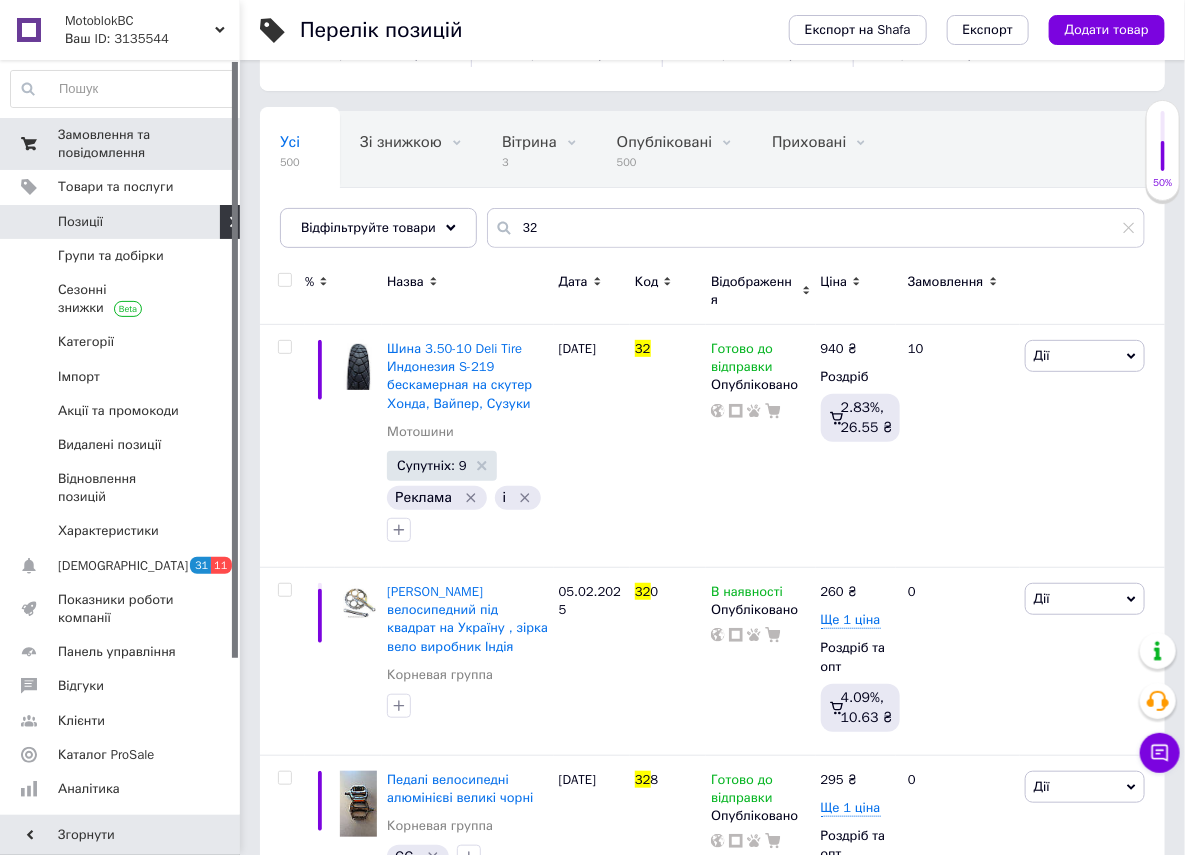 click on "Замовлення та повідомлення" at bounding box center (121, 144) 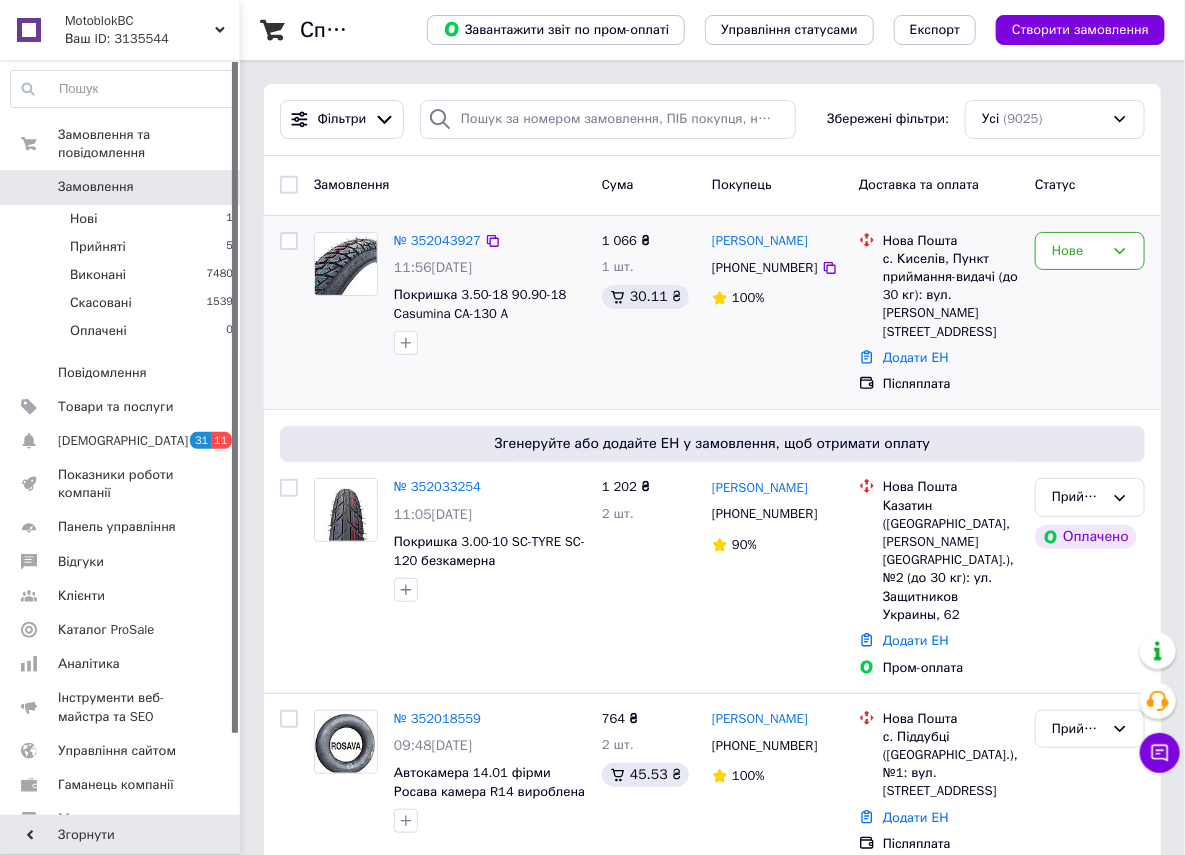 drag, startPoint x: 663, startPoint y: 348, endPoint x: 673, endPoint y: 340, distance: 12.806249 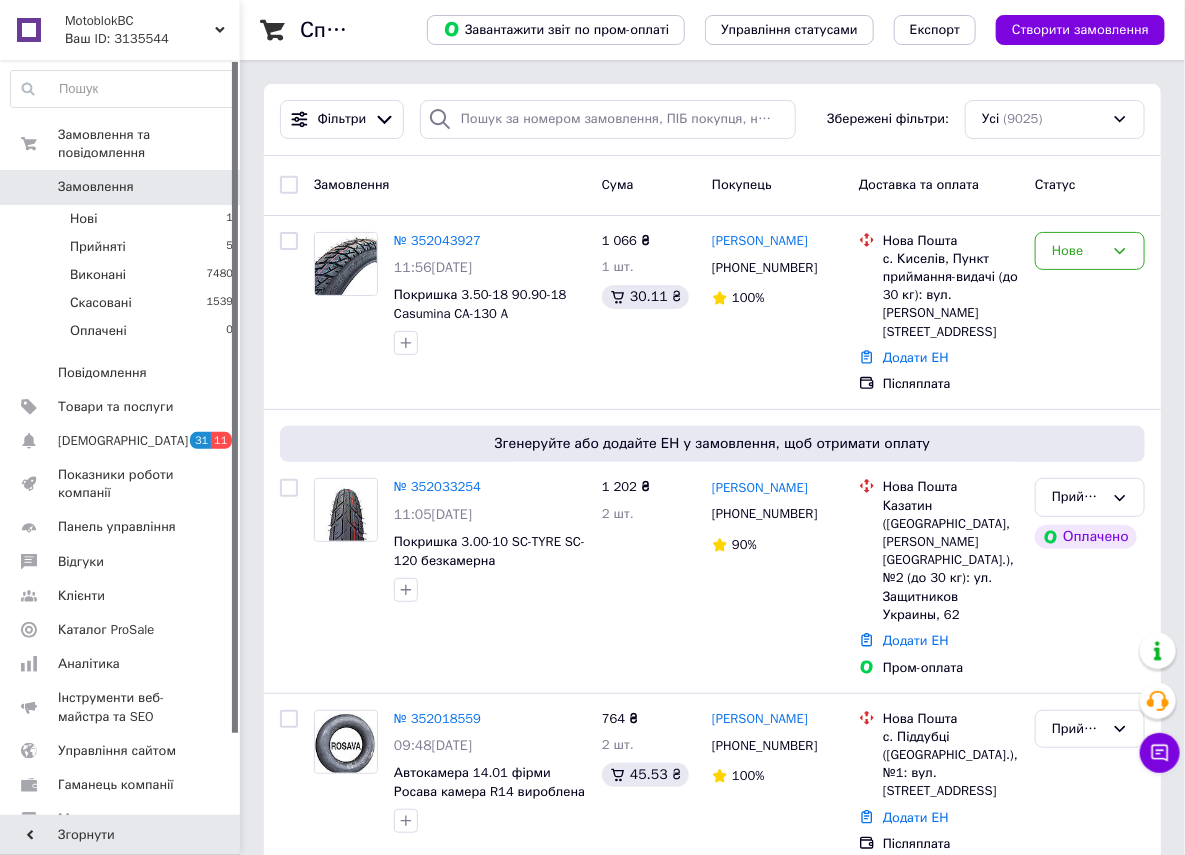 click on "Замовлення" at bounding box center [121, 187] 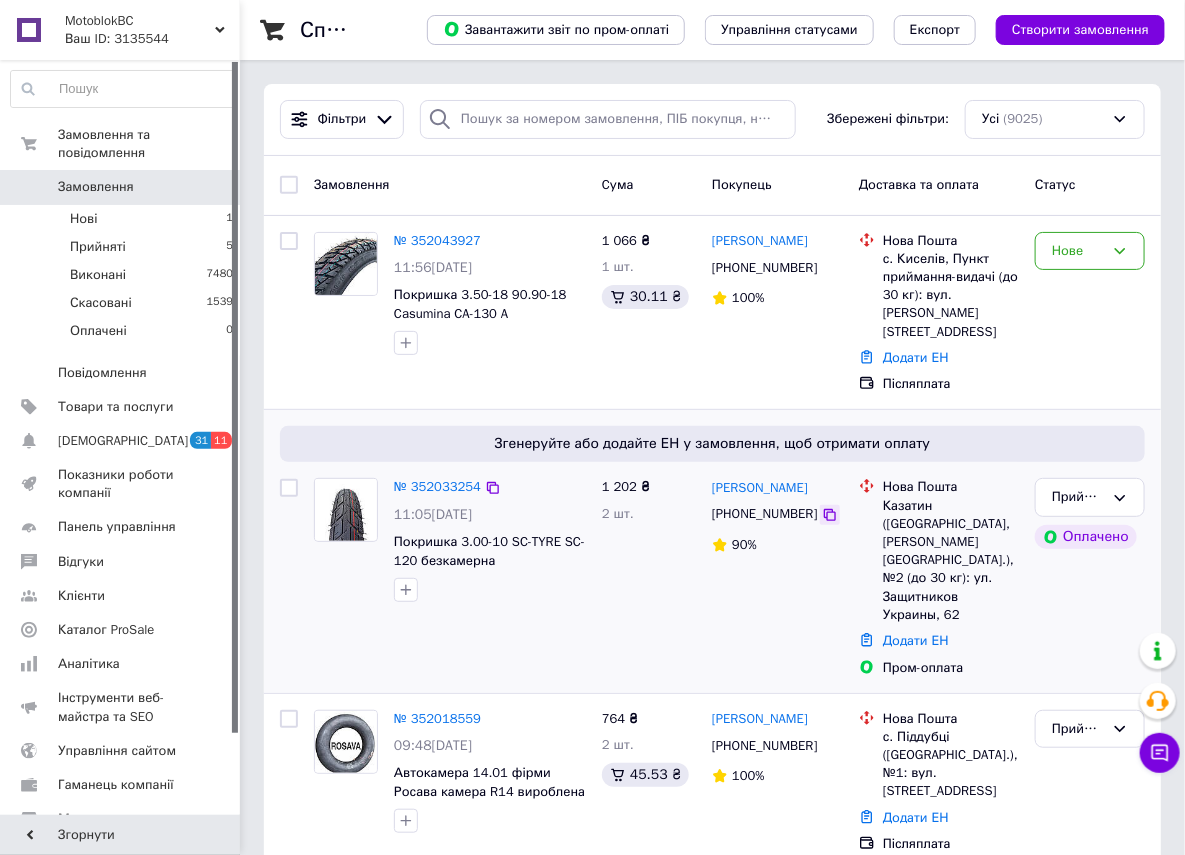 click 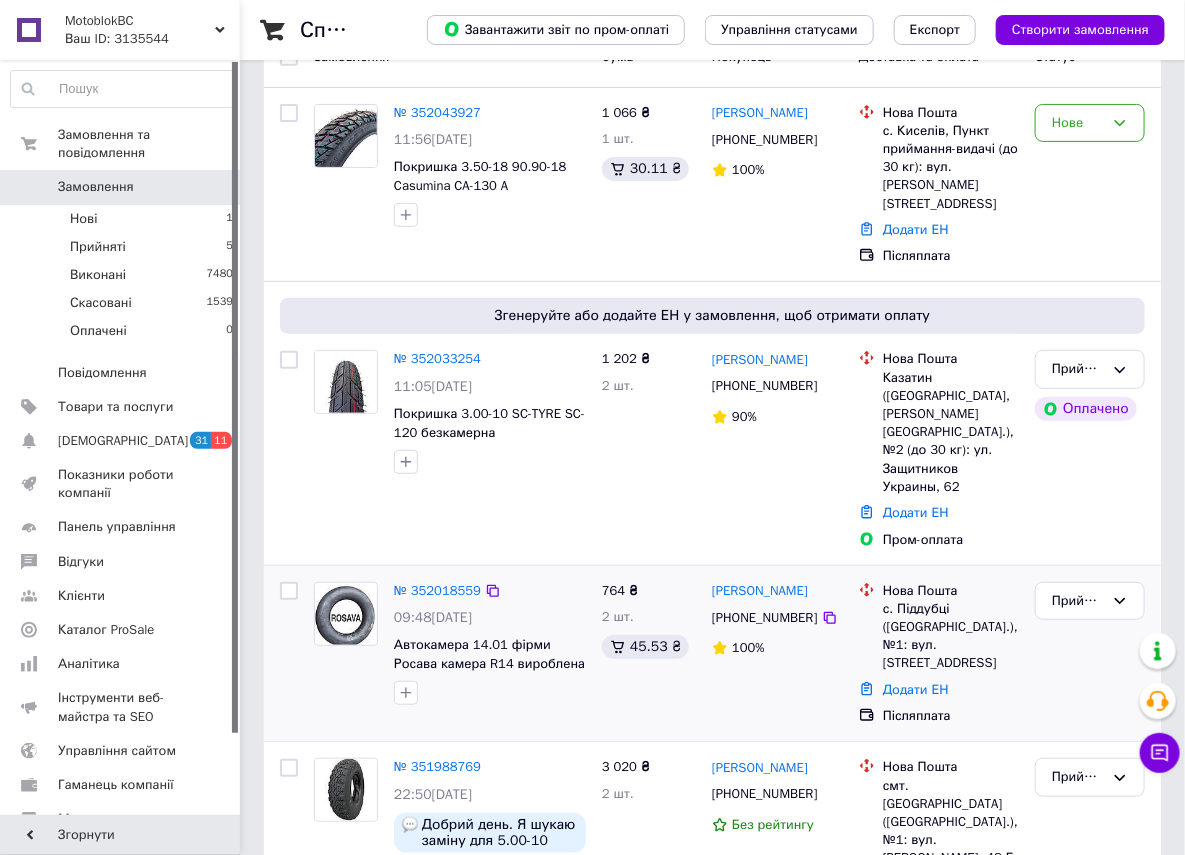 scroll, scrollTop: 0, scrollLeft: 0, axis: both 